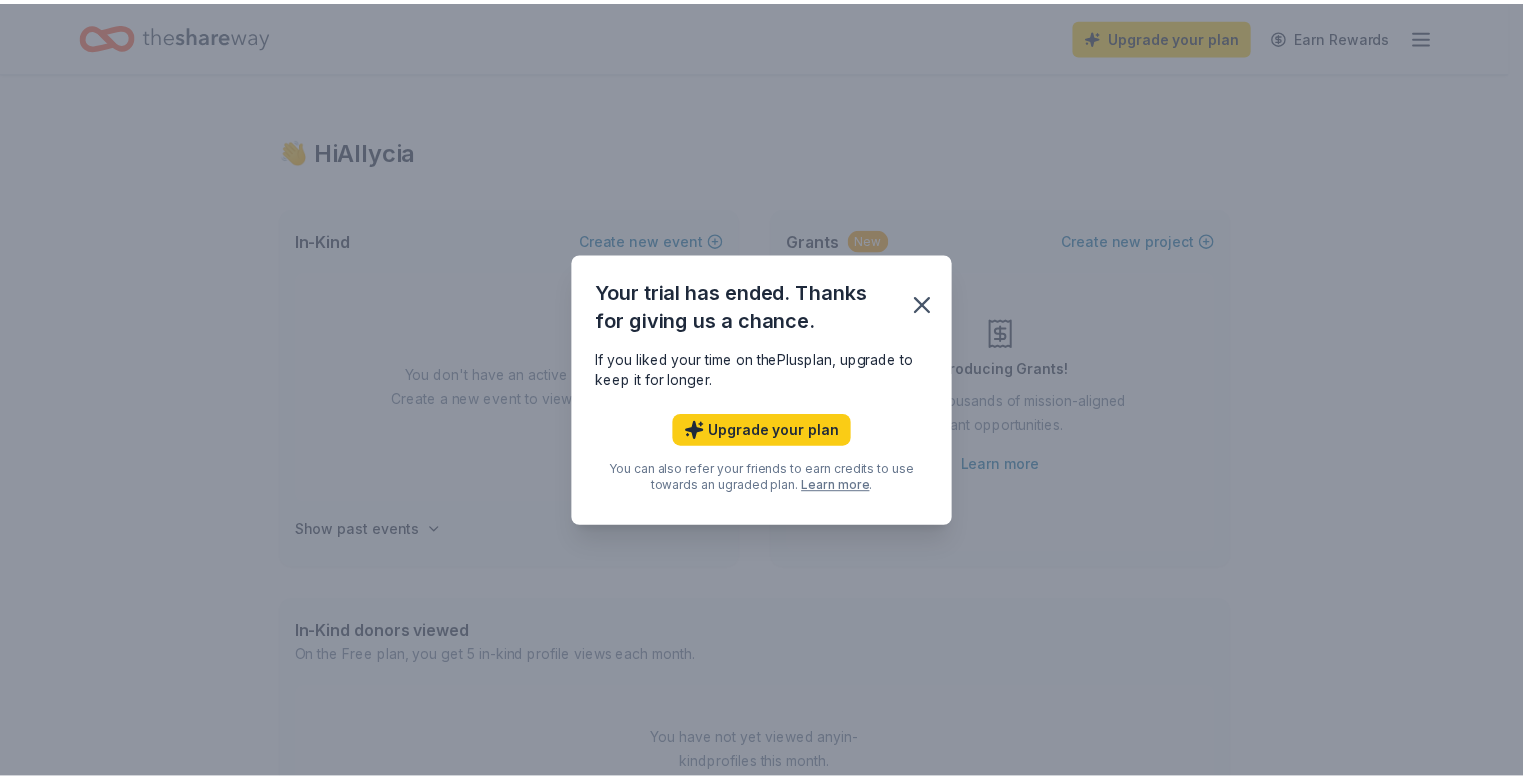 scroll, scrollTop: 0, scrollLeft: 0, axis: both 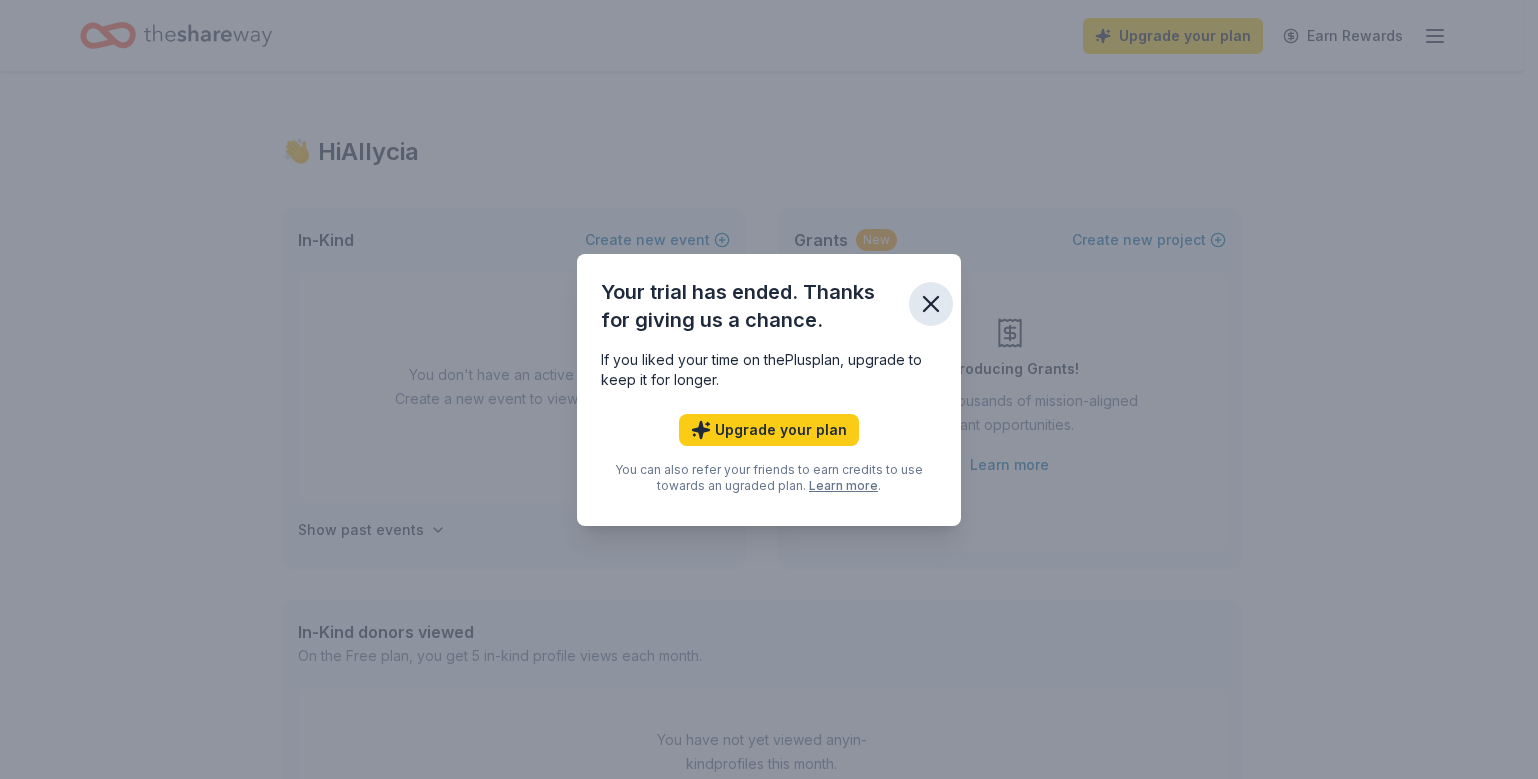 click 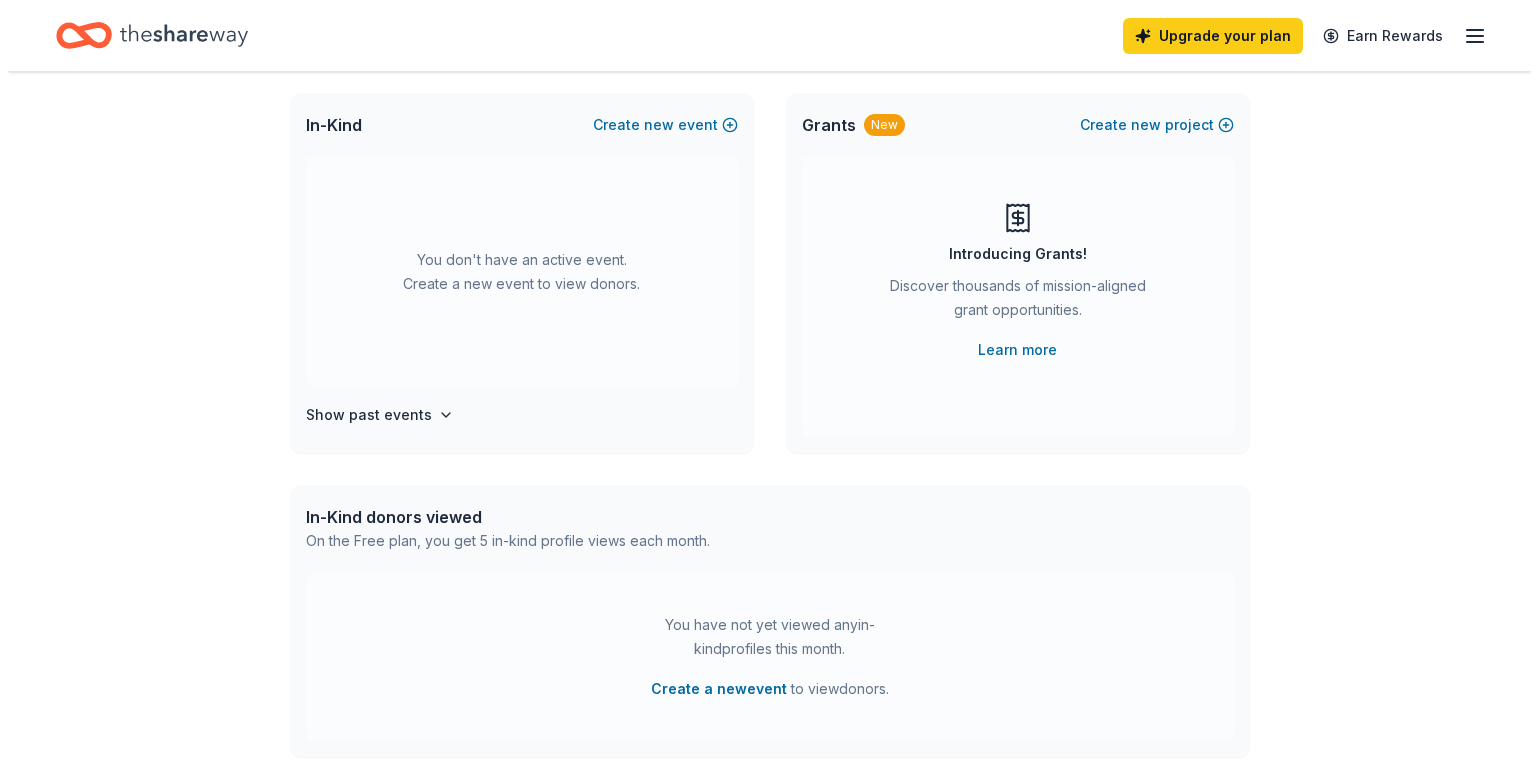 scroll, scrollTop: 0, scrollLeft: 0, axis: both 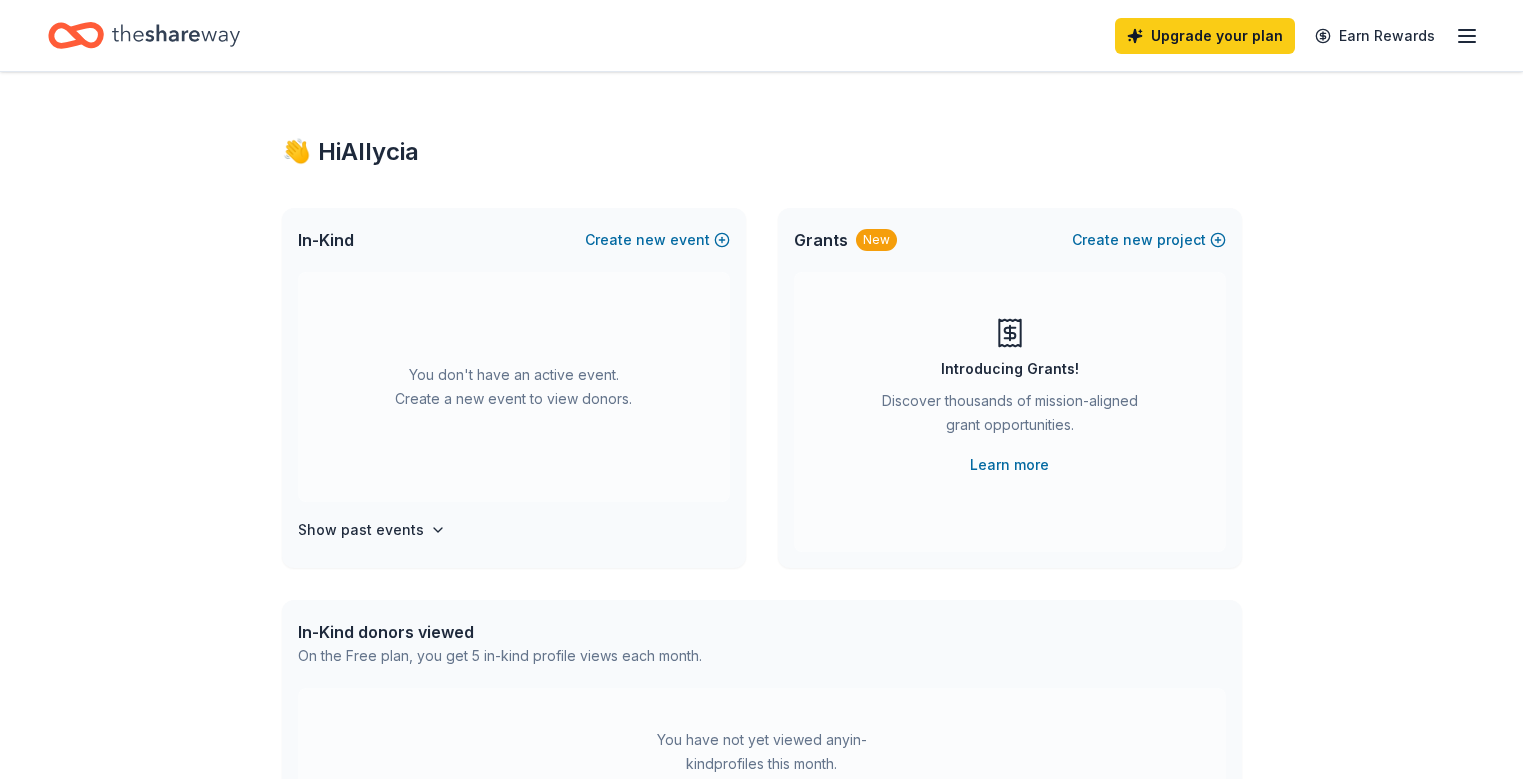 click 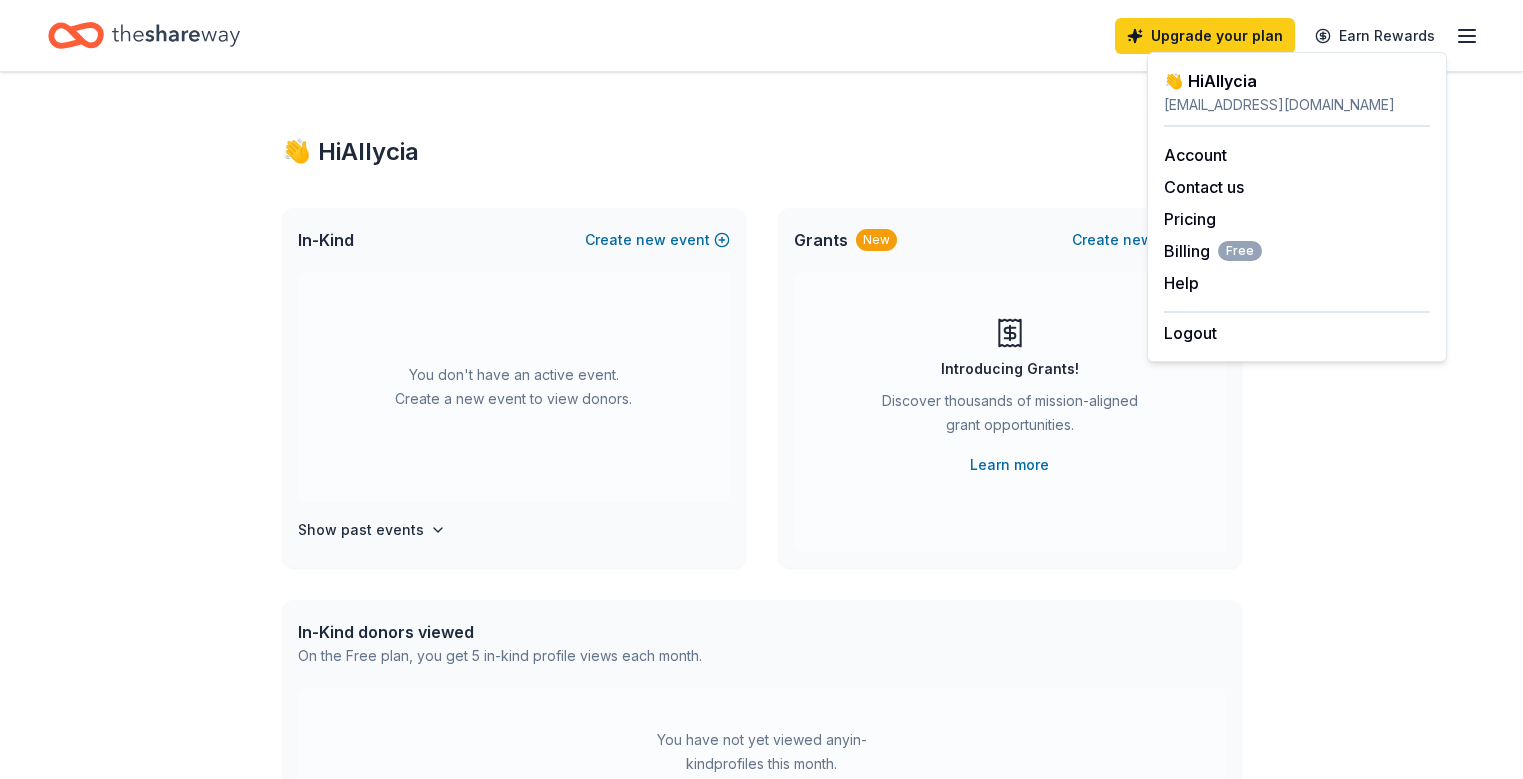 click on "👋 Hi  Allycia" at bounding box center (762, 152) 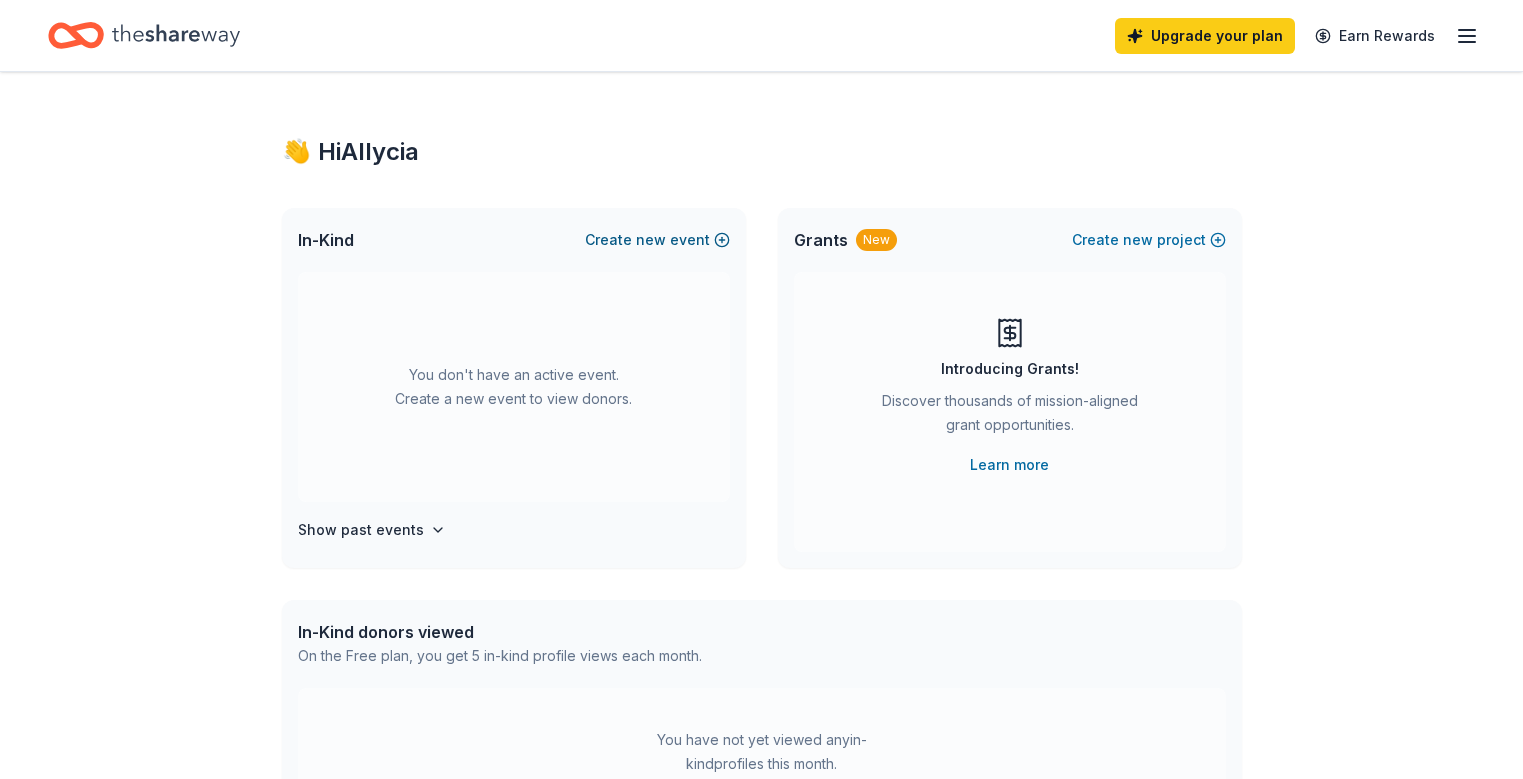 click on "Create  new  event" at bounding box center (657, 240) 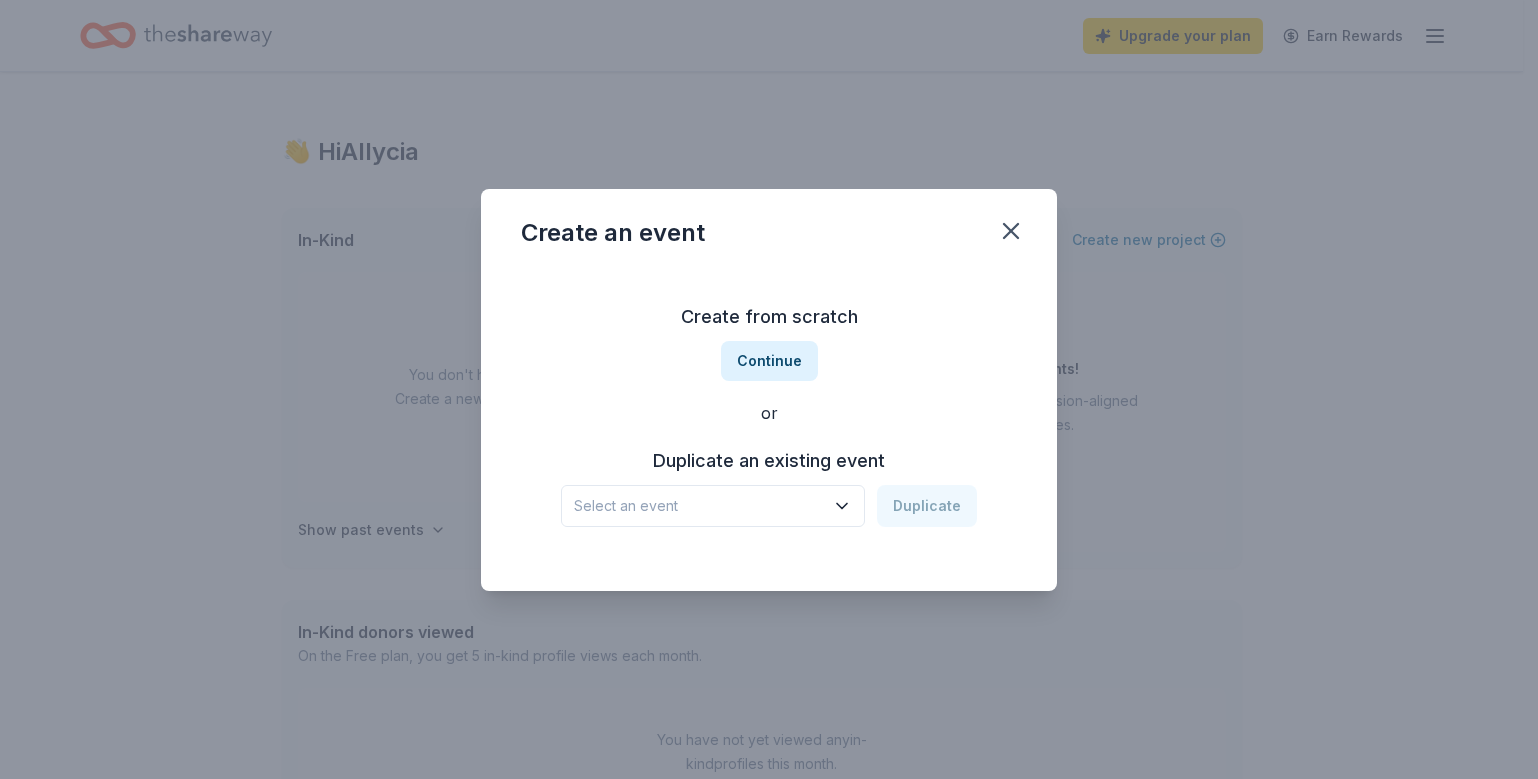 click 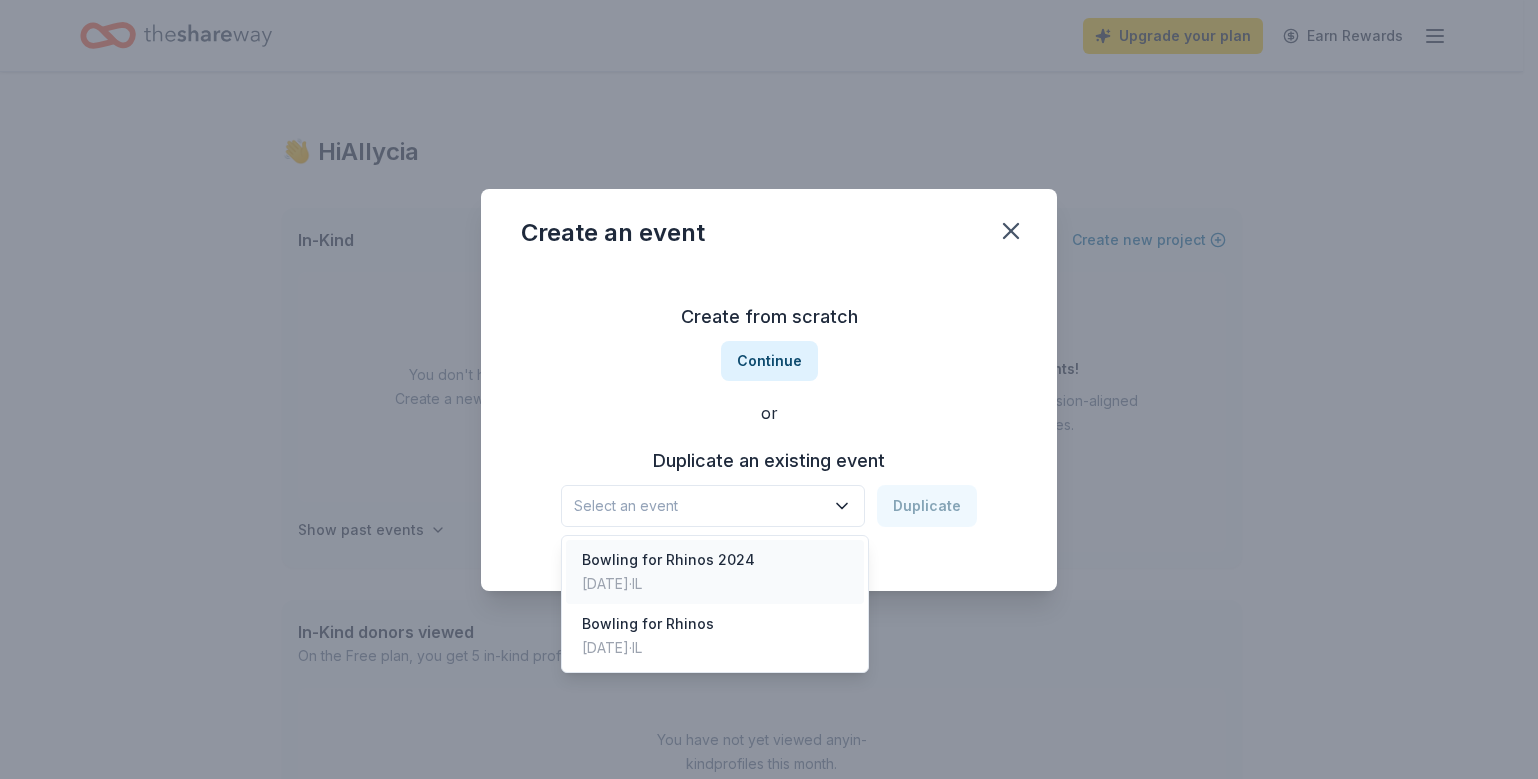 click on "Aug 29, 2024  ·  IL" at bounding box center [668, 584] 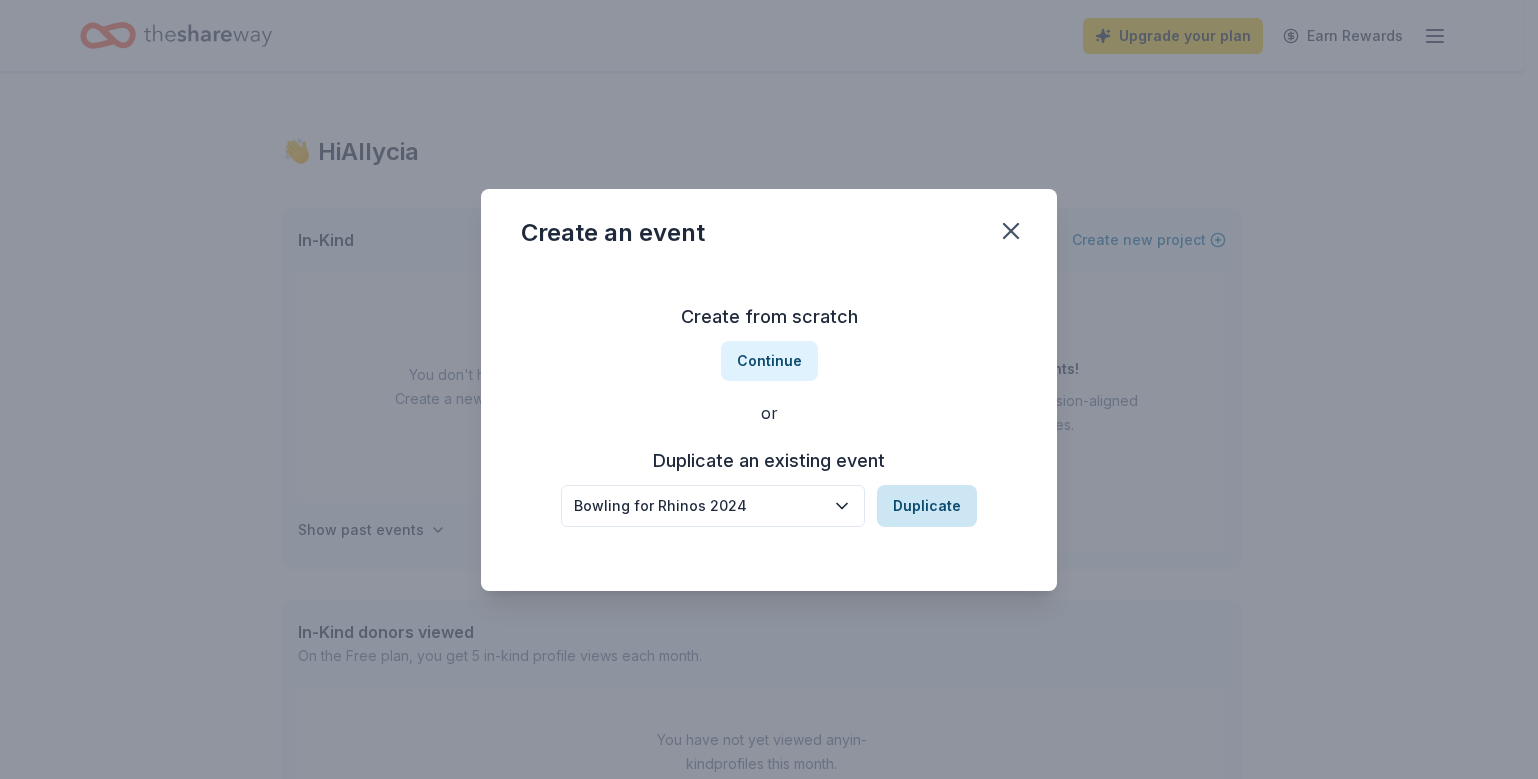 click on "Duplicate" at bounding box center (927, 506) 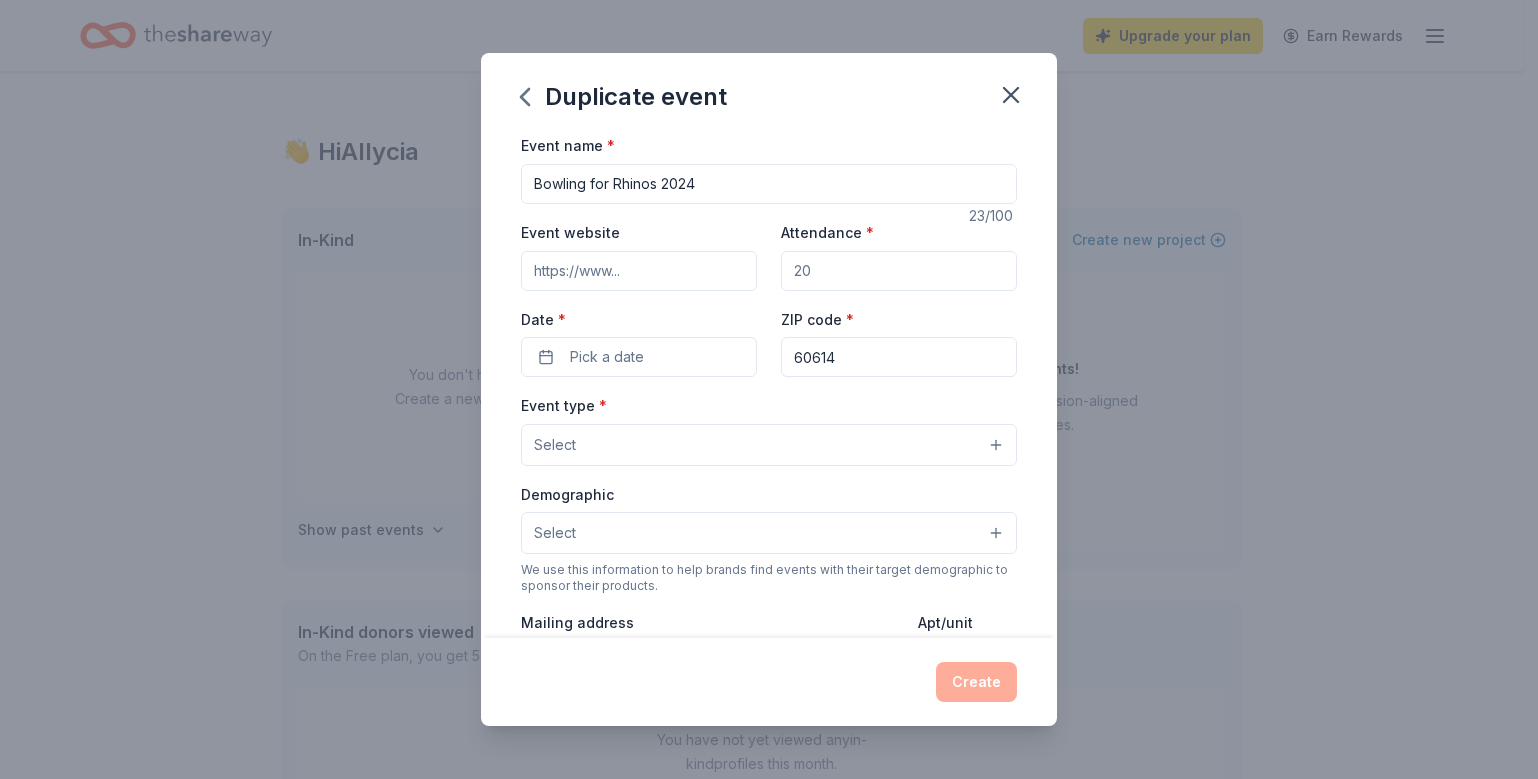click on "Bowling for Rhinos 2024" at bounding box center [769, 184] 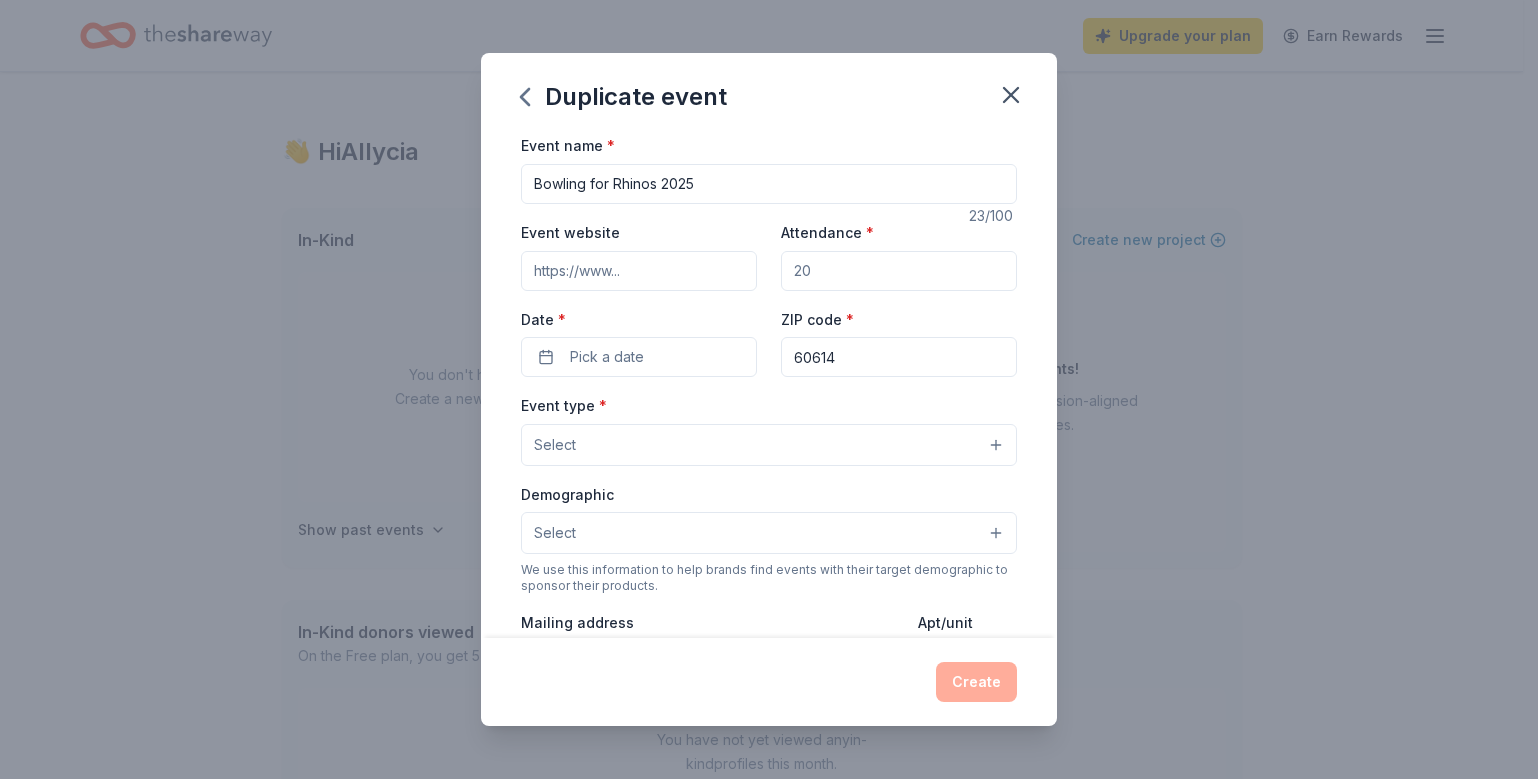 type on "Bowling for Rhinos 2025" 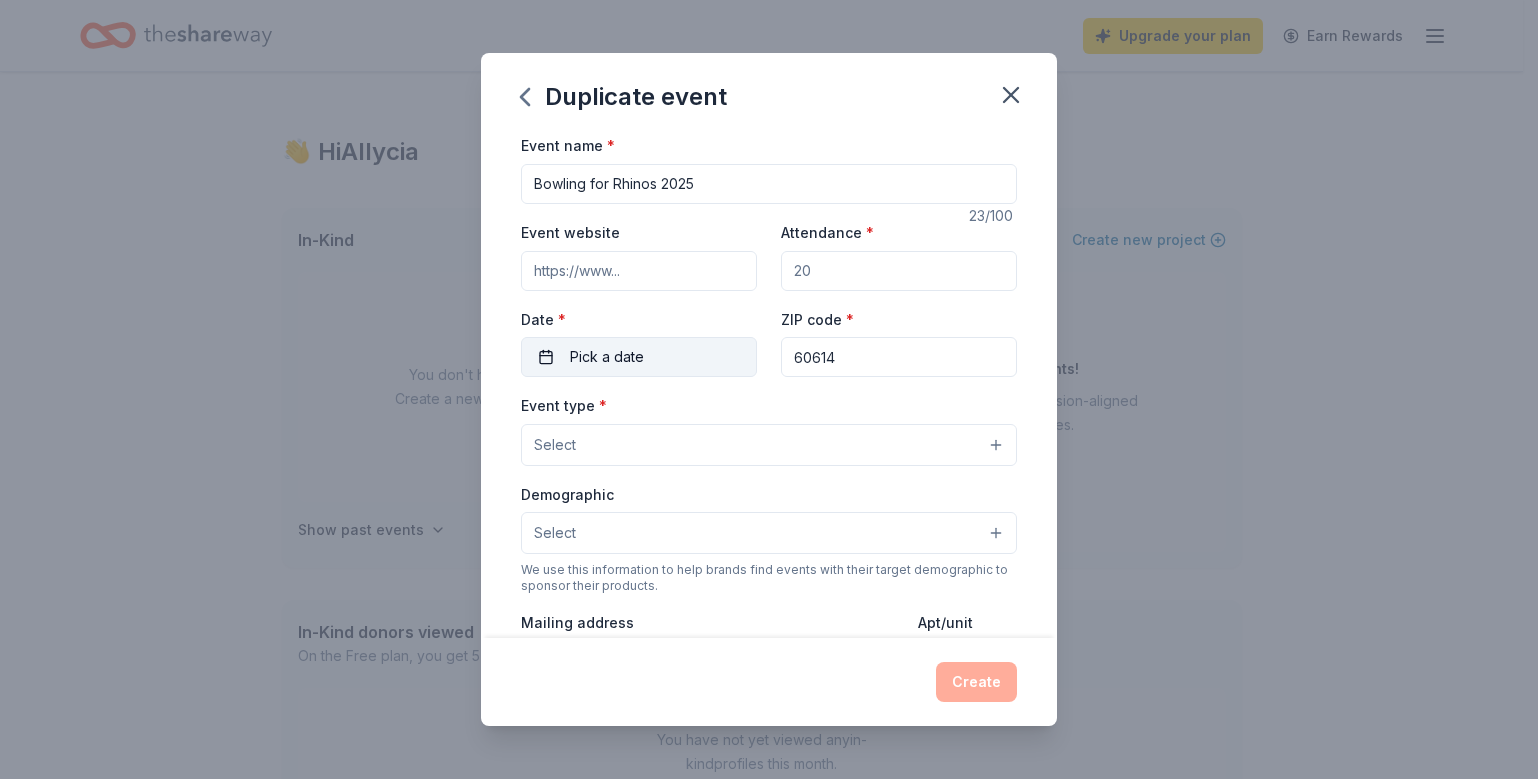 click on "Pick a date" at bounding box center [639, 357] 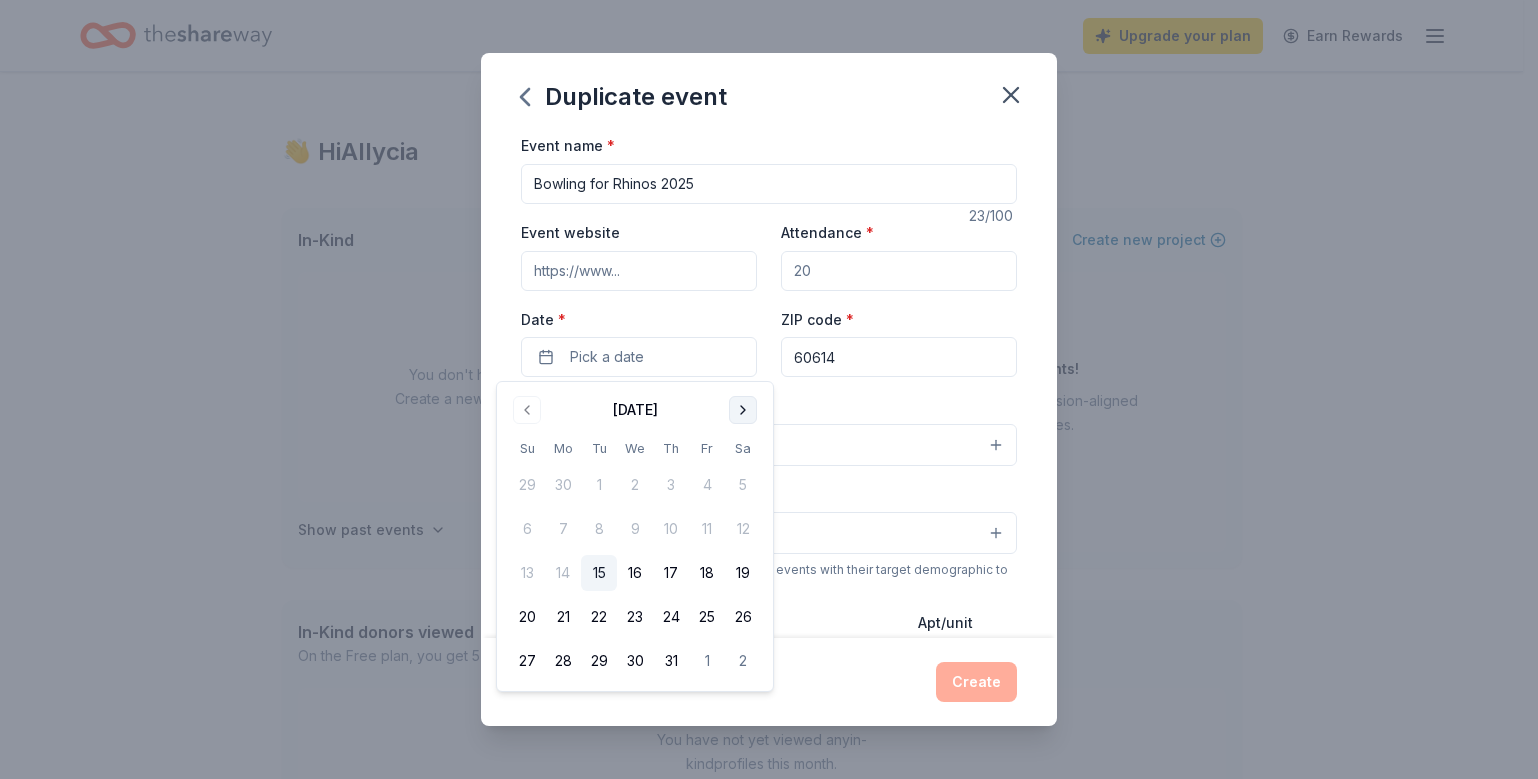 click at bounding box center (743, 410) 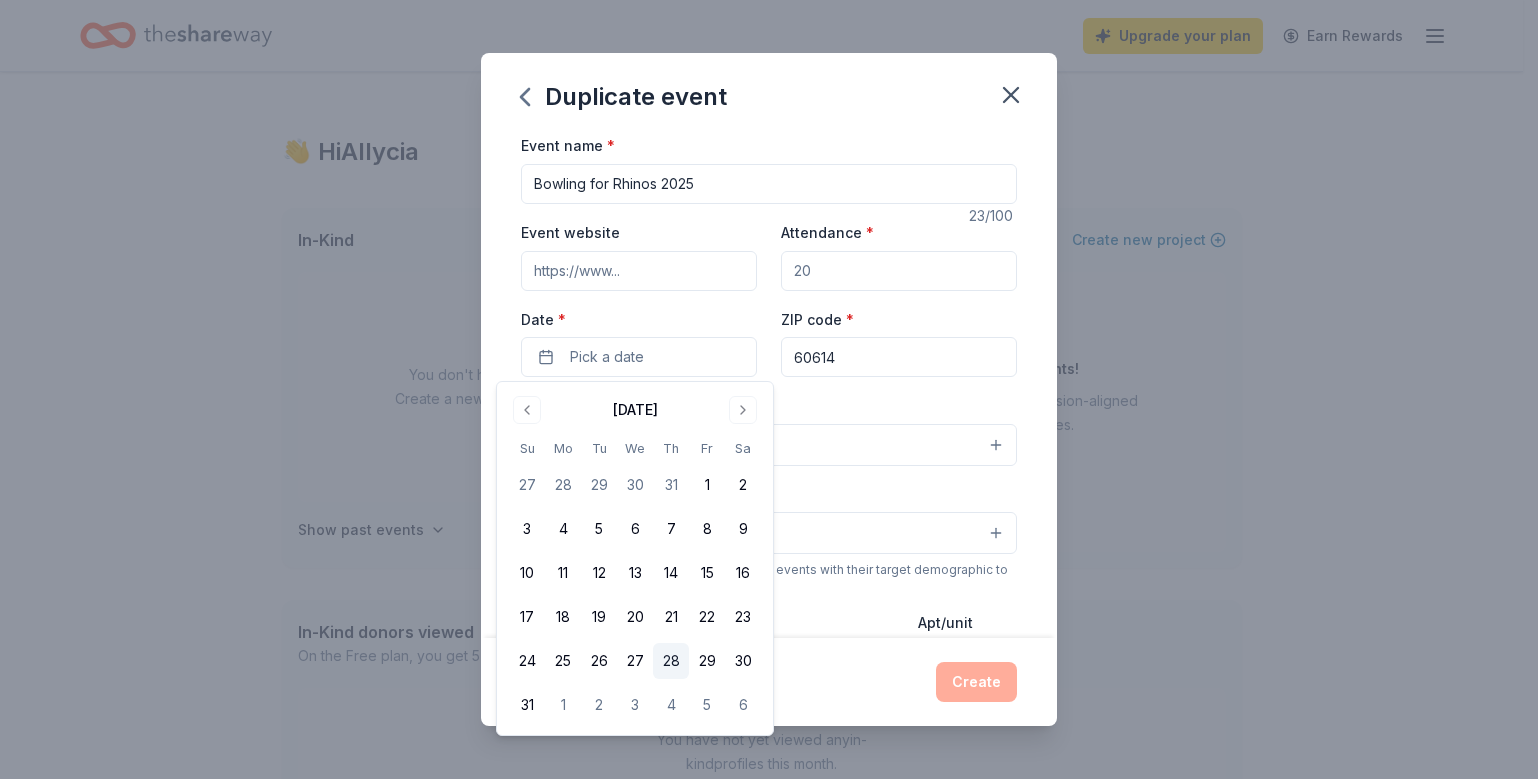 click on "28" at bounding box center [671, 661] 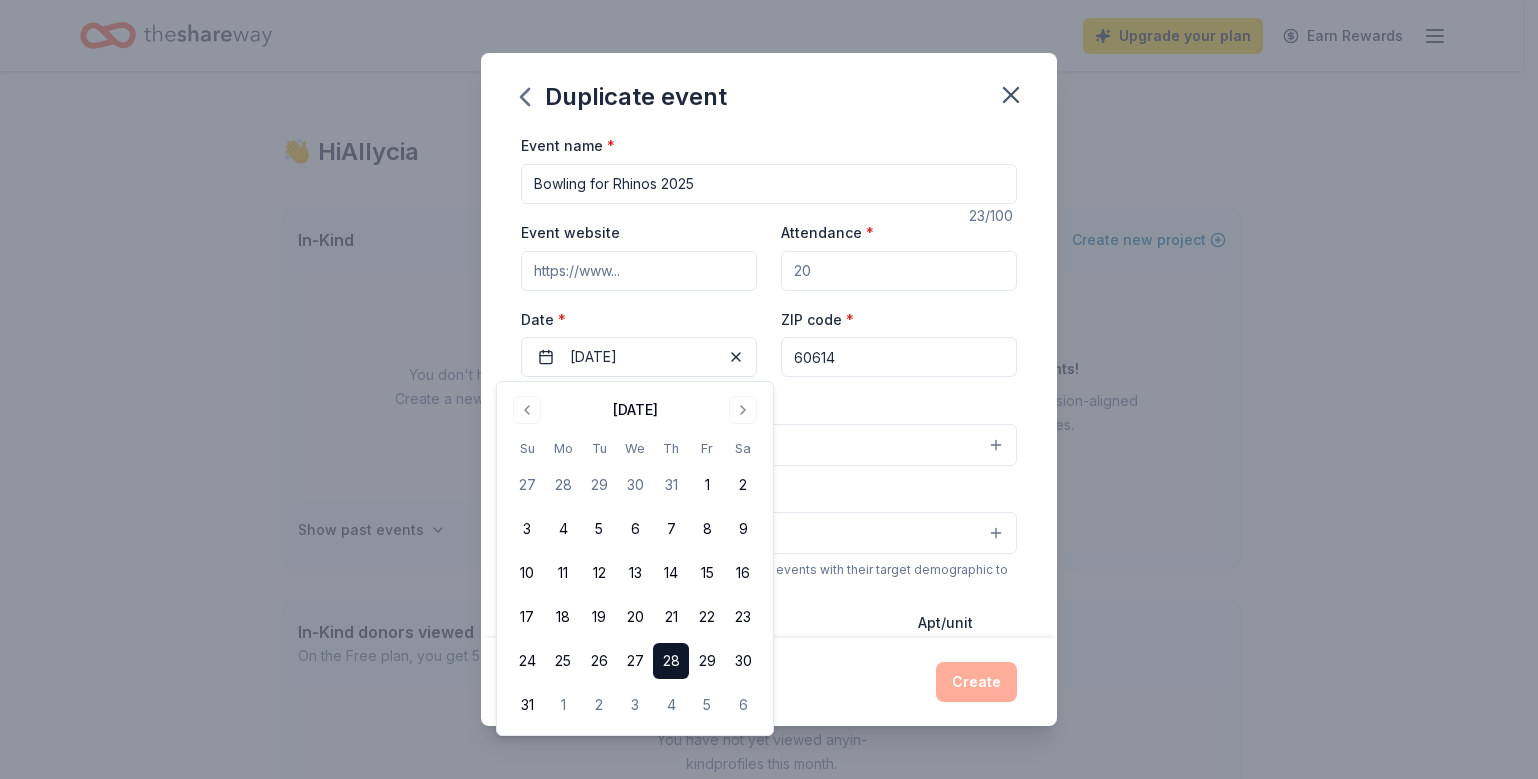 click on "Date *" at bounding box center (639, 320) 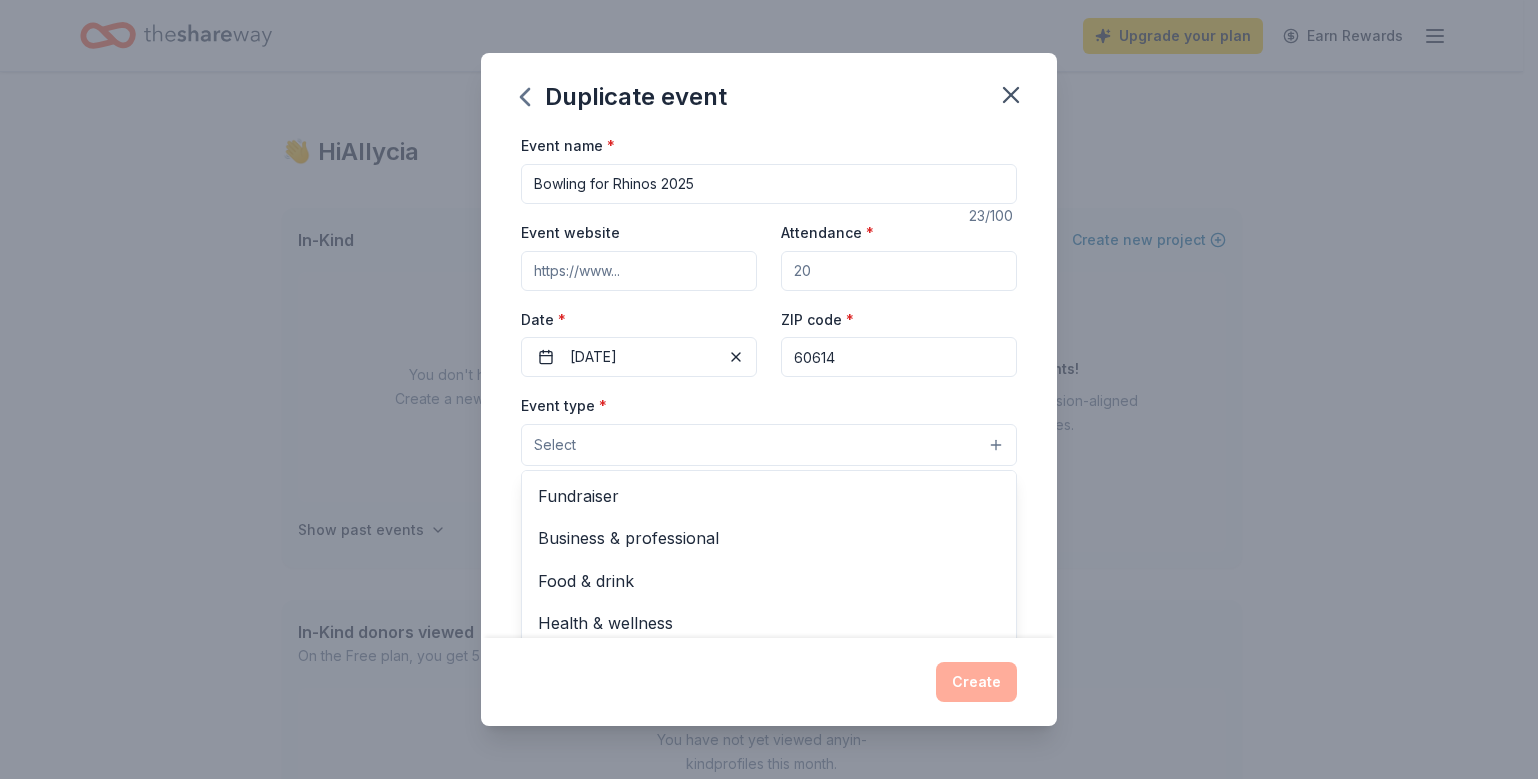 click on "Select" at bounding box center (769, 445) 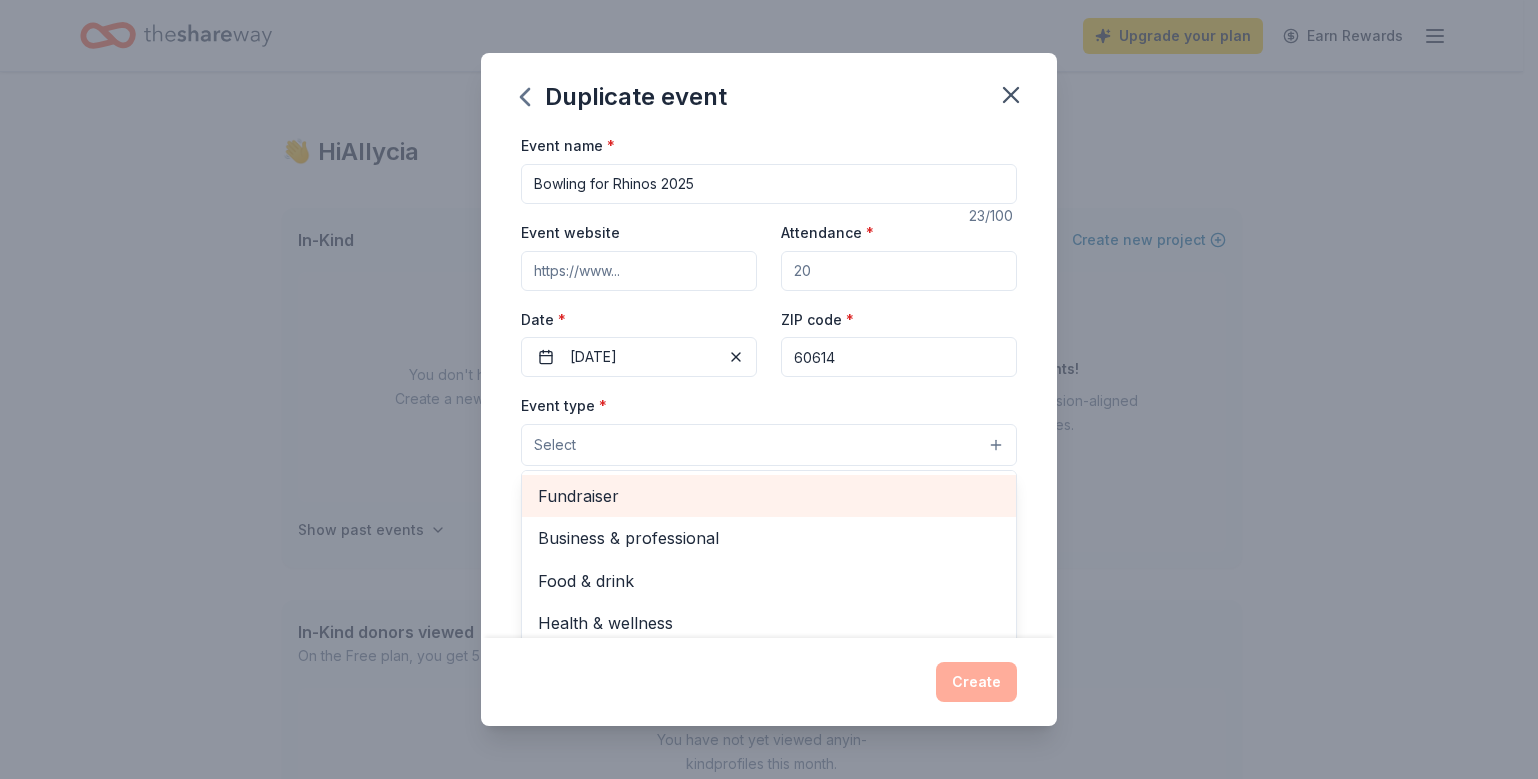click on "Fundraiser" at bounding box center [769, 496] 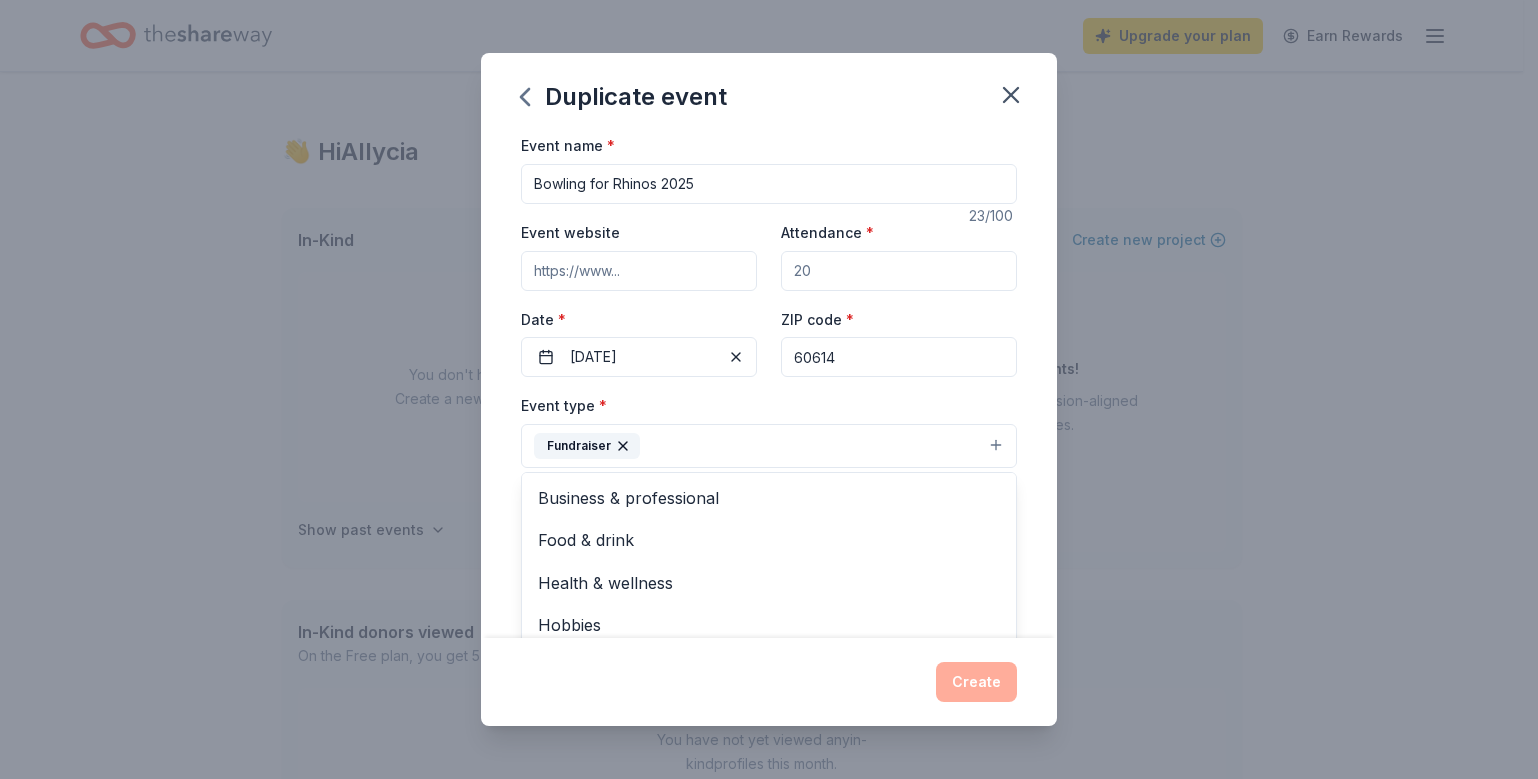 click on "Event name * Bowling for Rhinos 2025 23 /100 Event website Attendance * Date * 08/28/2025 ZIP code * 60614 Event type * Fundraiser Business & professional Food & drink Health & wellness Hobbies Music Performing & visual arts Demographic Select We use this information to help brands find events with their target demographic to sponsor their products. Mailing address Apt/unit Description What are you looking for? * Auction & raffle Meals Snacks Desserts Alcohol Beverages Send me reminders Email me reminders of donor application deadlines Recurring event Copy donors Saved Applied Approved Received Declined Not interested All copied donors will be given "saved" status in your new event. Companies that are no longer donating will not be copied." at bounding box center [769, 385] 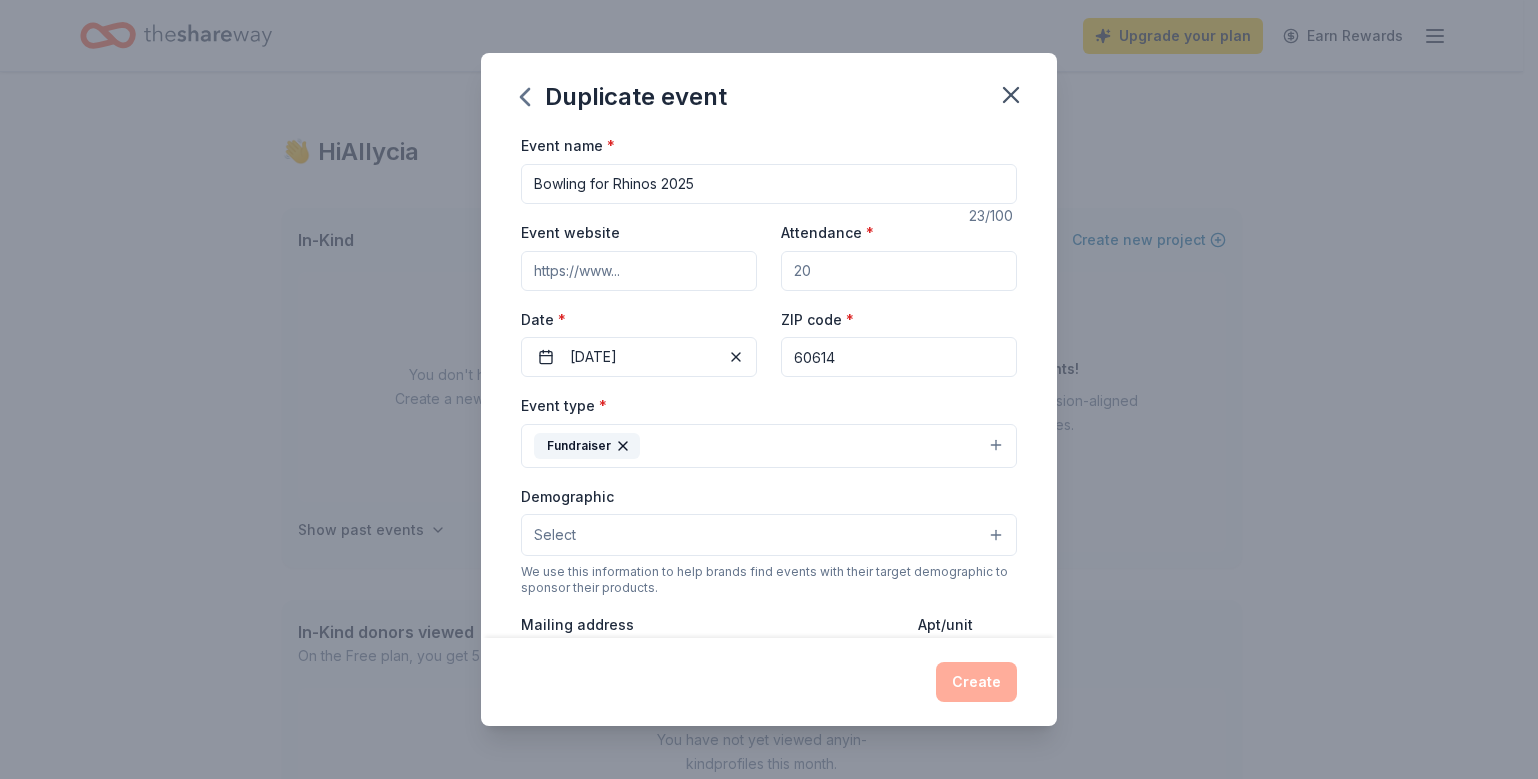 click on "Select" at bounding box center (769, 535) 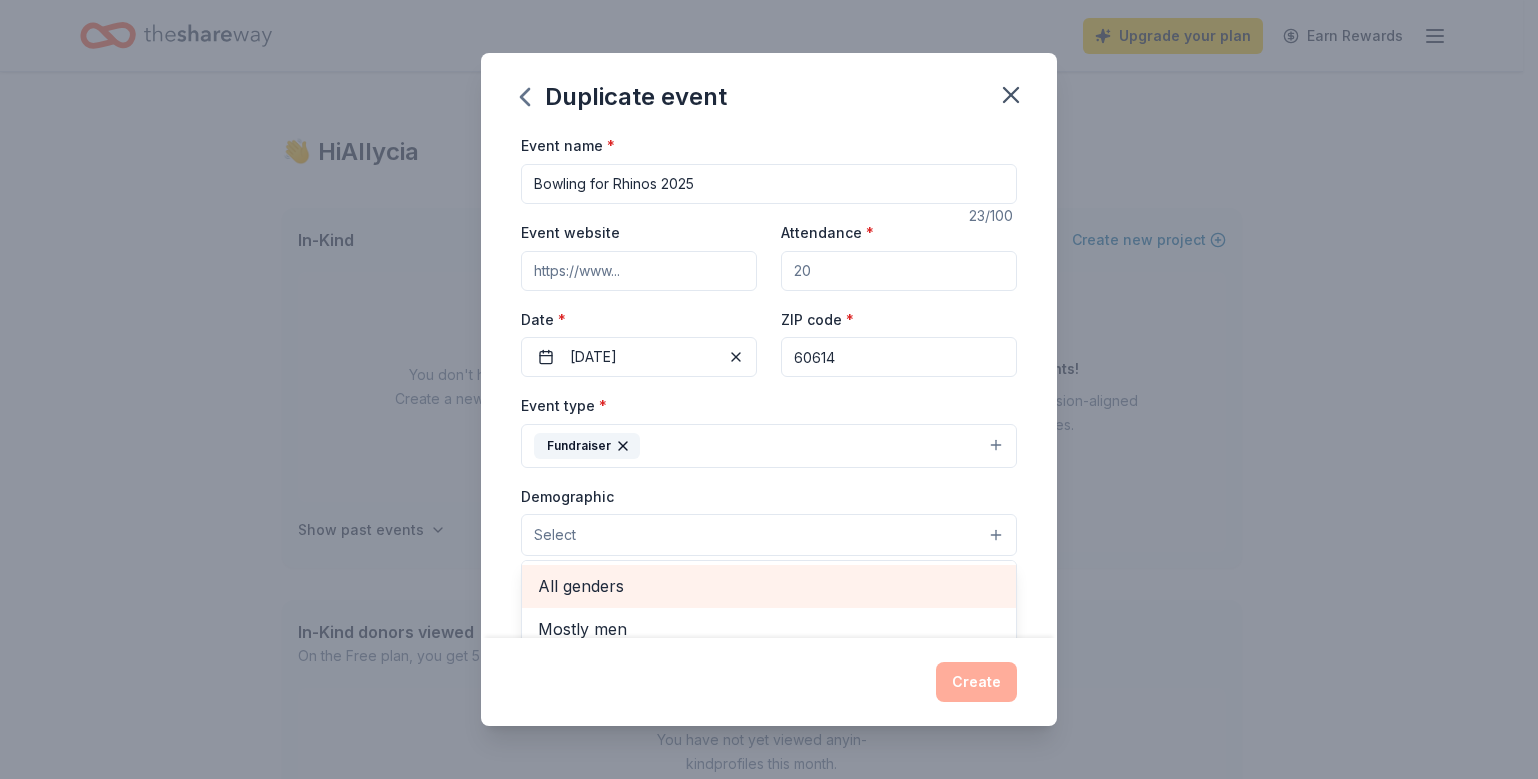 click on "All genders" at bounding box center [769, 586] 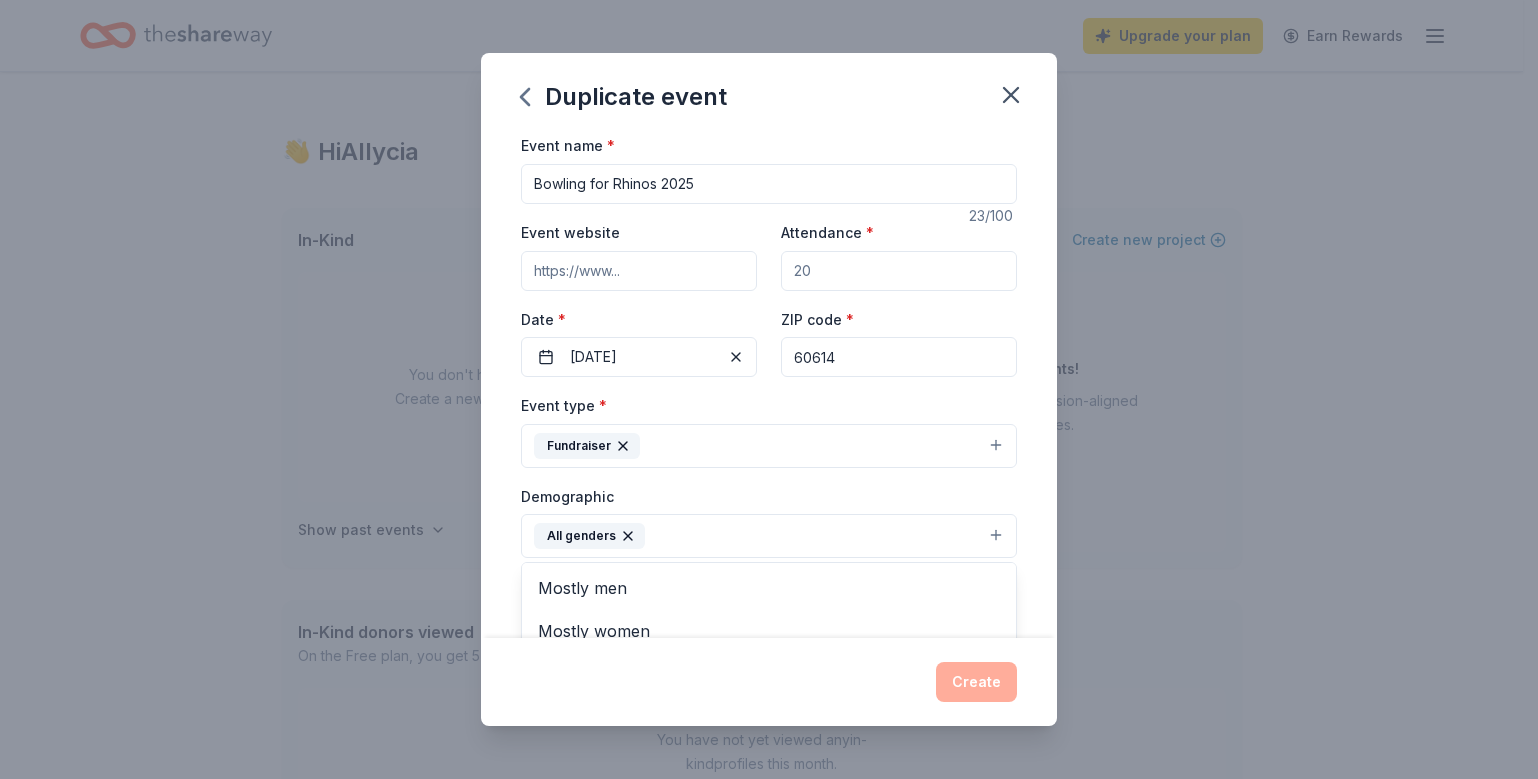 click on "Event name * Bowling for Rhinos 2025 23 /100 Event website Attendance * Date * 08/28/2025 ZIP code * 60614 Event type * Fundraiser Demographic All genders Mostly men Mostly women All ages 0-10 yrs 10-20 yrs 20-30 yrs 30-40 yrs 40-50 yrs 50-60 yrs 60-70 yrs 70-80 yrs 80+ yrs We use this information to help brands find events with their target demographic to sponsor their products. Mailing address Apt/unit Description What are you looking for? * Auction & raffle Meals Snacks Desserts Alcohol Beverages Send me reminders Email me reminders of donor application deadlines Recurring event Copy donors Saved Applied Approved Received Declined Not interested All copied donors will be given "saved" status in your new event. Companies that are no longer donating will not be copied." at bounding box center (769, 385) 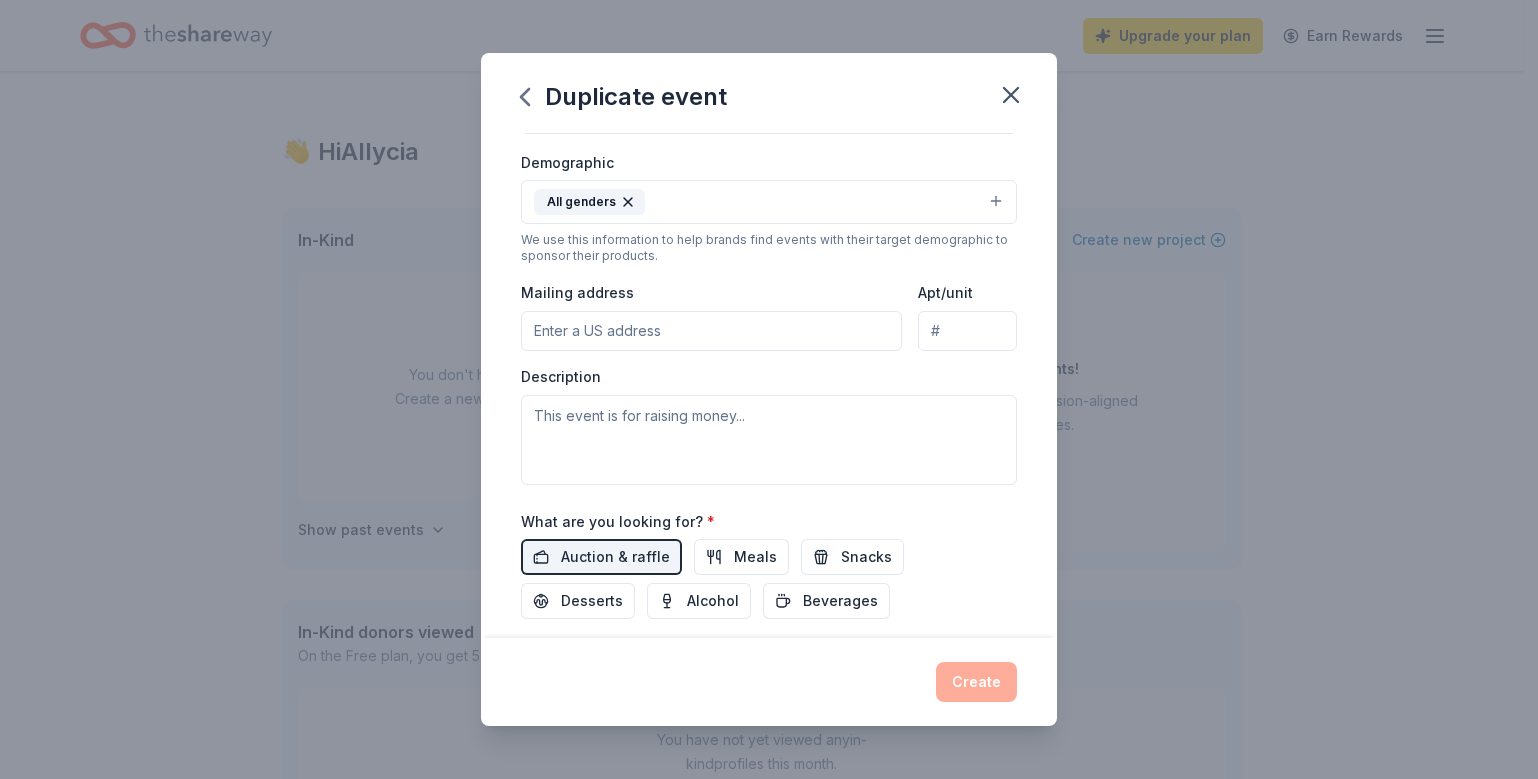 scroll, scrollTop: 354, scrollLeft: 0, axis: vertical 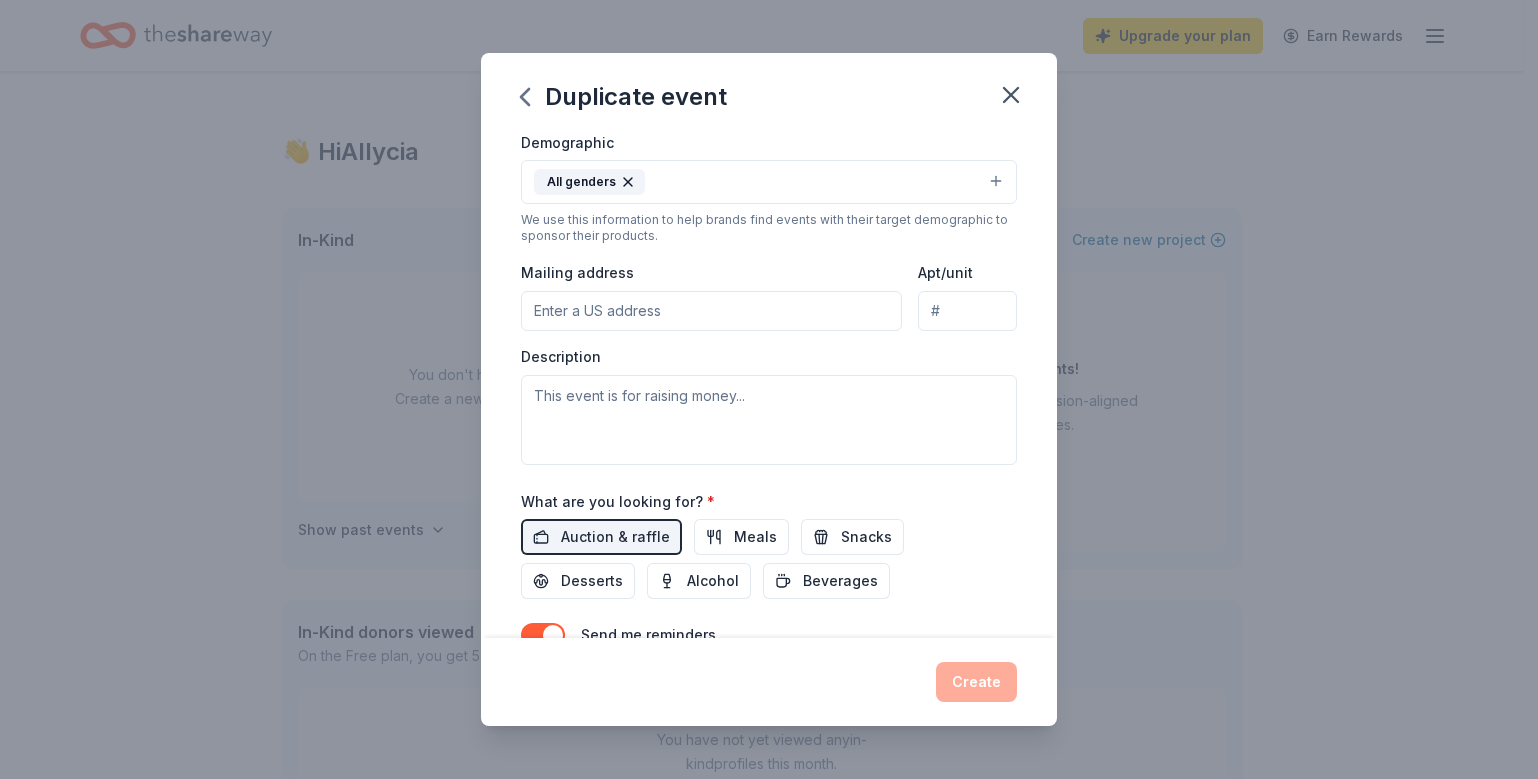 click on "Mailing address" at bounding box center [711, 311] 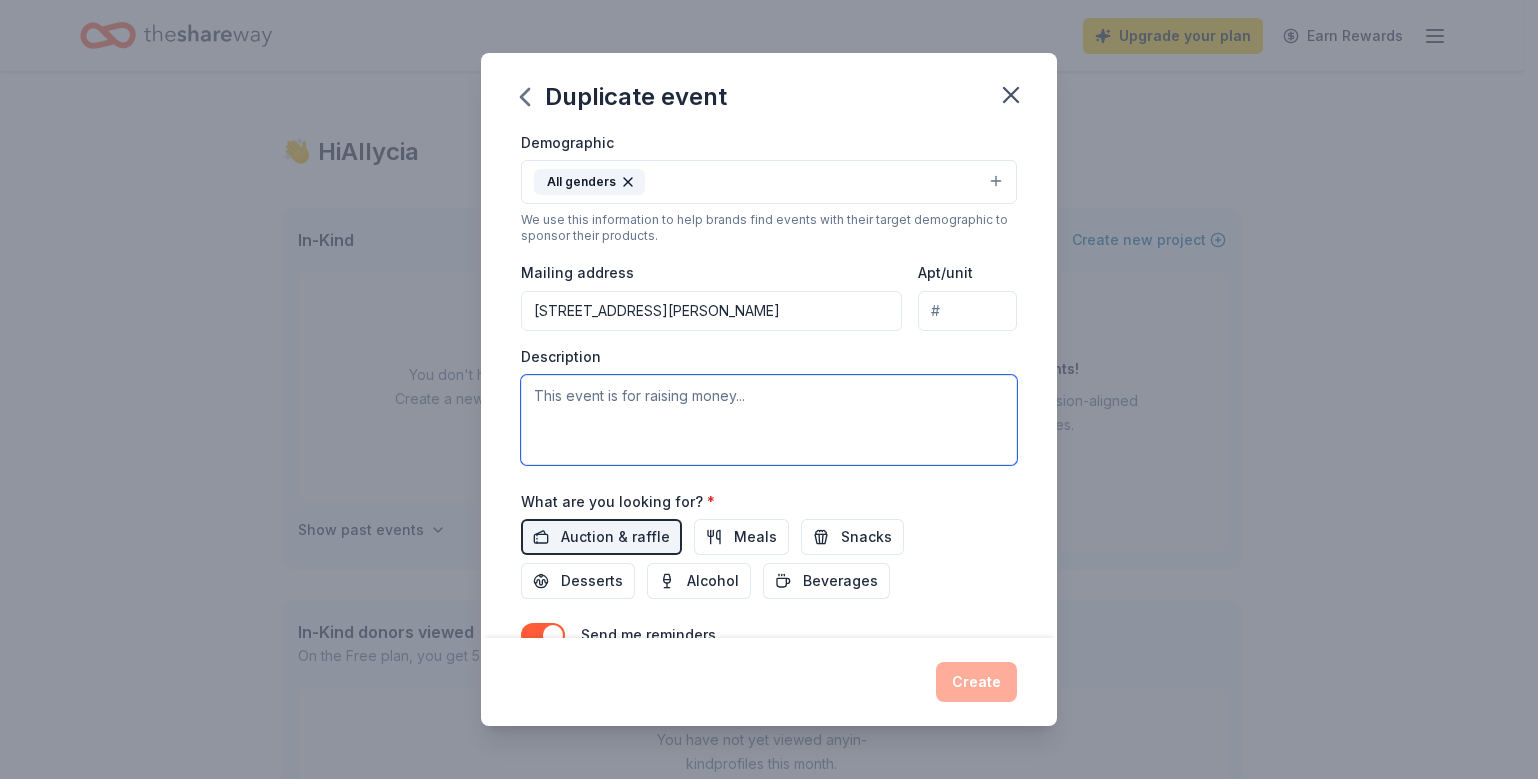 click at bounding box center (769, 420) 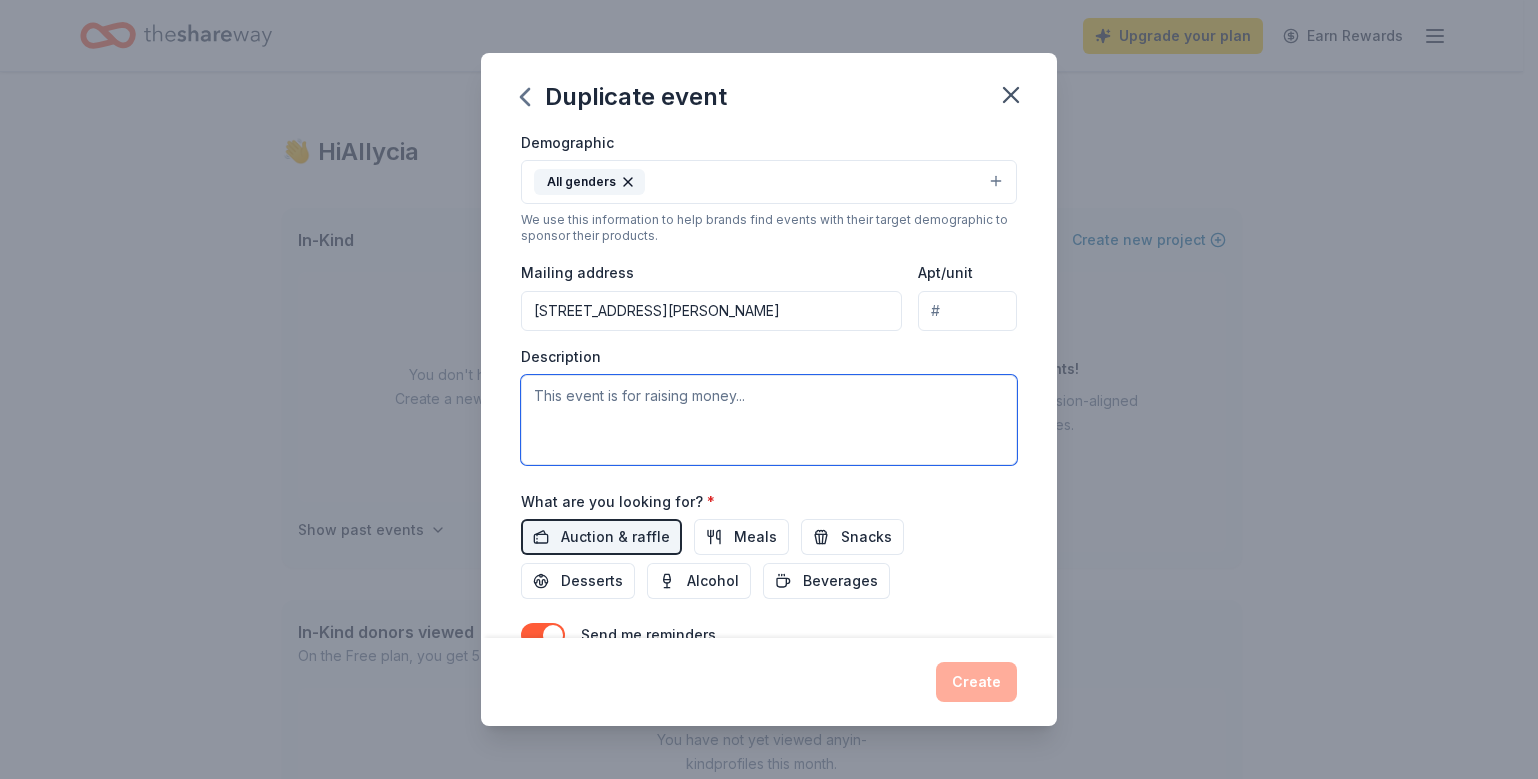 paste on "Since 1990, Bowling for Rhinos has been the signature fundraiser for the American Association of Zoo Keepers (AAZK). This family-friendly conservation fundraiser is hosted by over 80 AAZK chapters throughout the US and Canada each year, and over $9 million has been raised since its inception in 1990. 100% of the proceeds from these events go to three conservation organizations, helping to protect critically endangered rhinos and the countless other species of plants and animals that share their habitats." 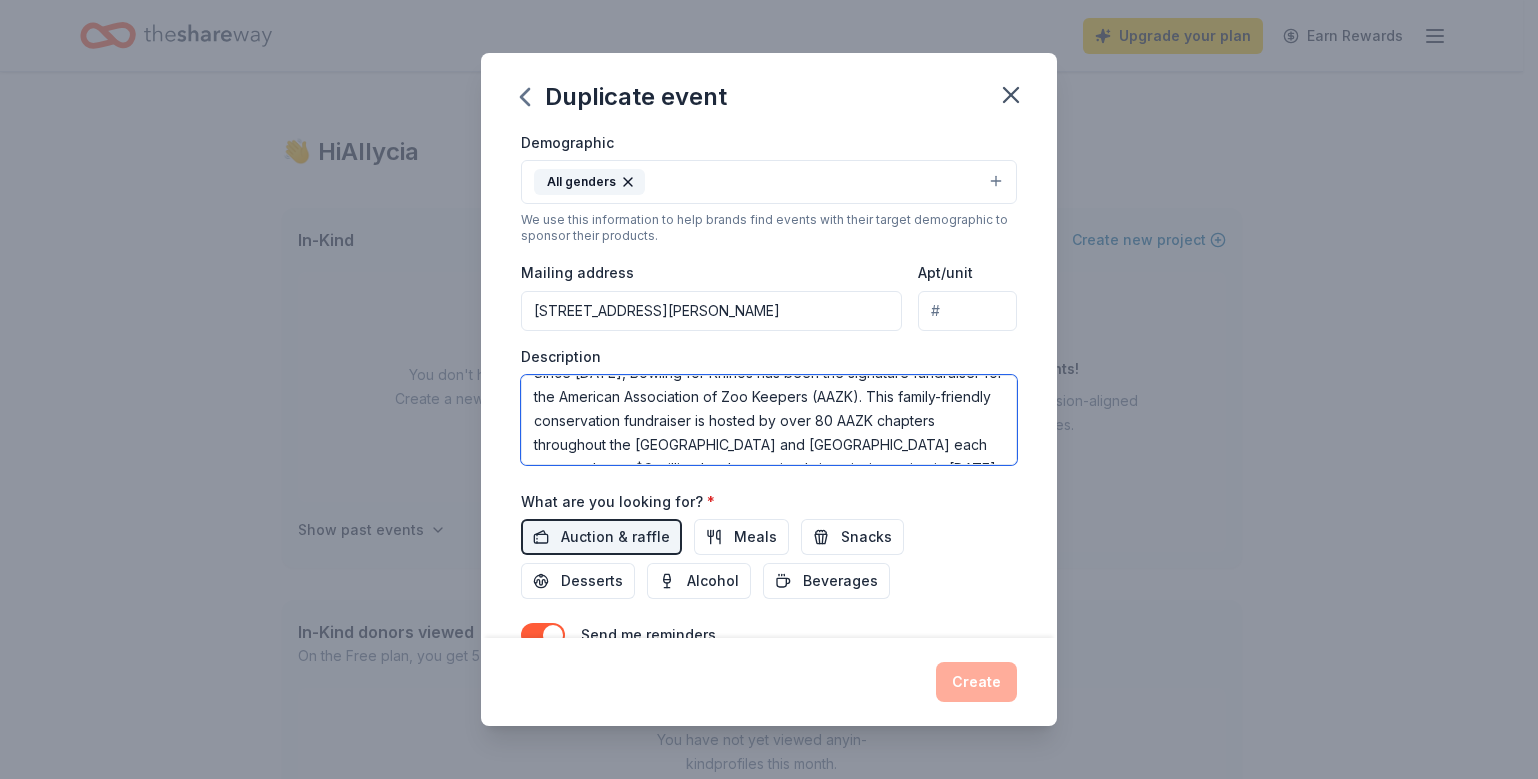 scroll, scrollTop: 12, scrollLeft: 0, axis: vertical 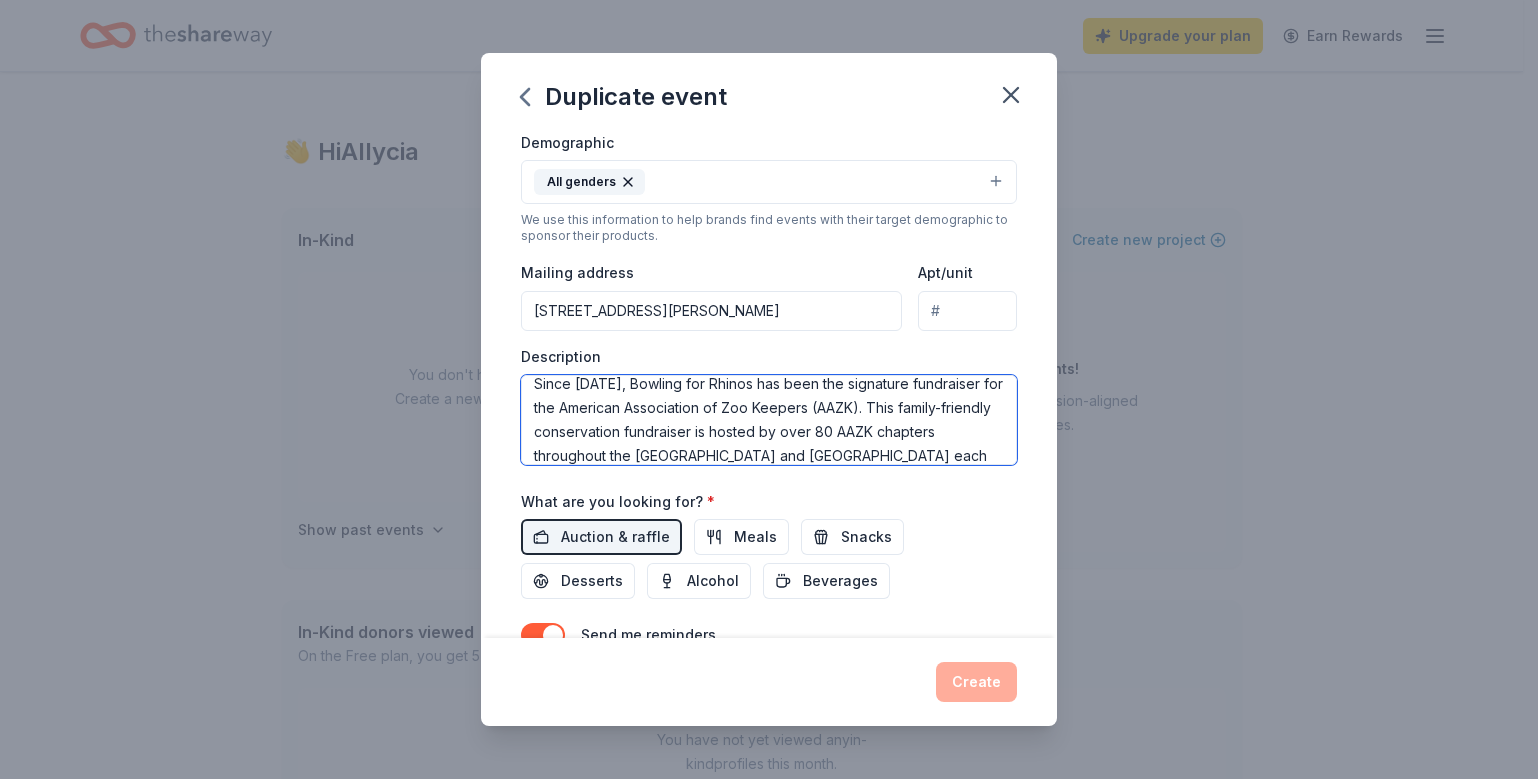 click on "Since 1990, Bowling for Rhinos has been the signature fundraiser for the American Association of Zoo Keepers (AAZK). This family-friendly conservation fundraiser is hosted by over 80 AAZK chapters throughout the US and Canada each year, and over $9 million has been raised since its inception in 1990. 100% of the proceeds from these events go to three conservation organizations, helping to protect critically endangered rhinos and the countless other species of plants and animals that share their habitats." at bounding box center (769, 420) 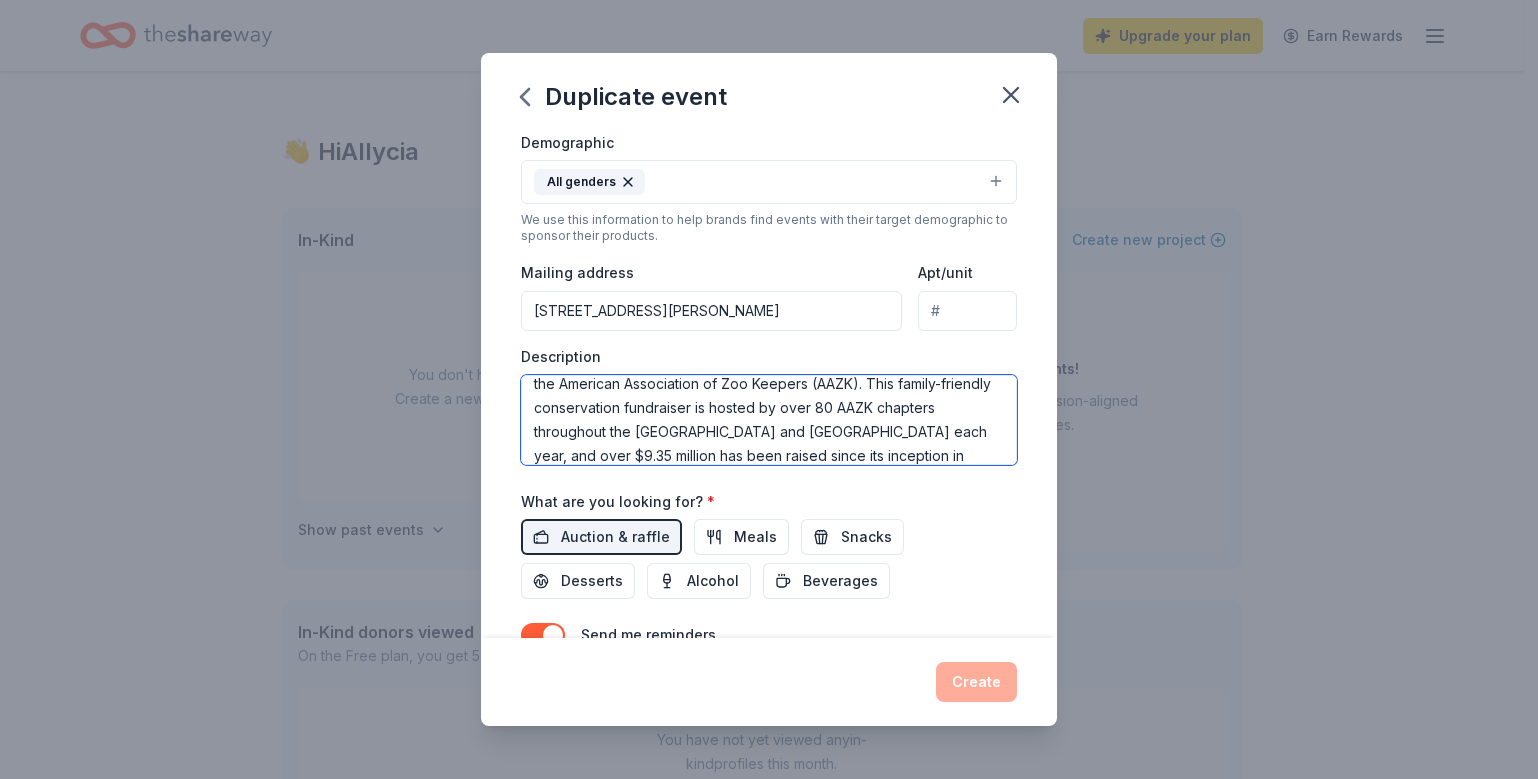 scroll, scrollTop: 76, scrollLeft: 0, axis: vertical 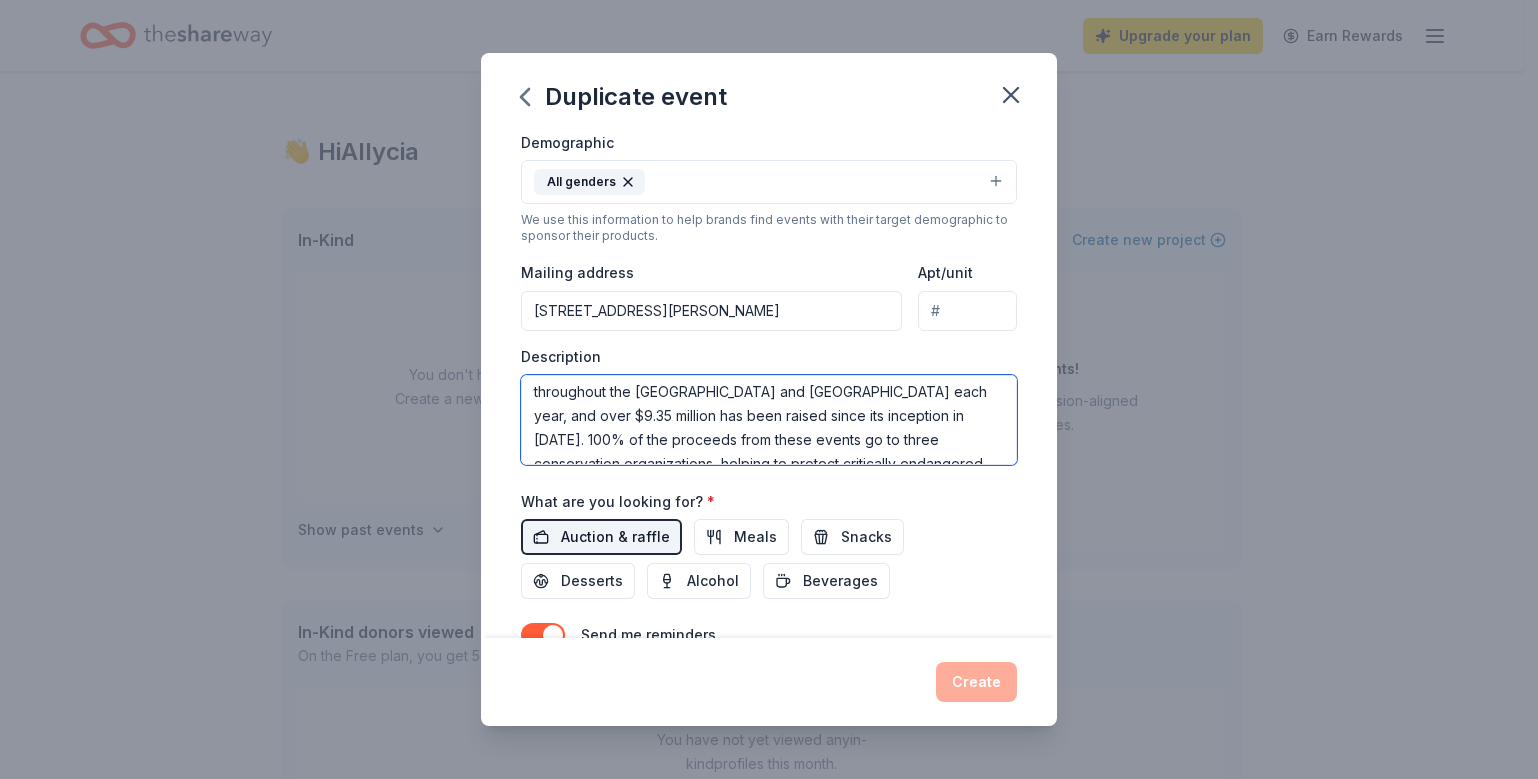 type on "Since 1990, Bowling for Rhinos has been the signature fundraiser for the American Association of Zoo Keepers (AAZK). This family-friendly conservation fundraiser is hosted by over 80 AAZK chapters throughout the US and Canada each year, and over $9.35 million has been raised since its inception in 1990. 100% of the proceeds from these events go to three conservation organizations, helping to protect critically endangered rhinos and the countless other species of plants and animals that share their habitats." 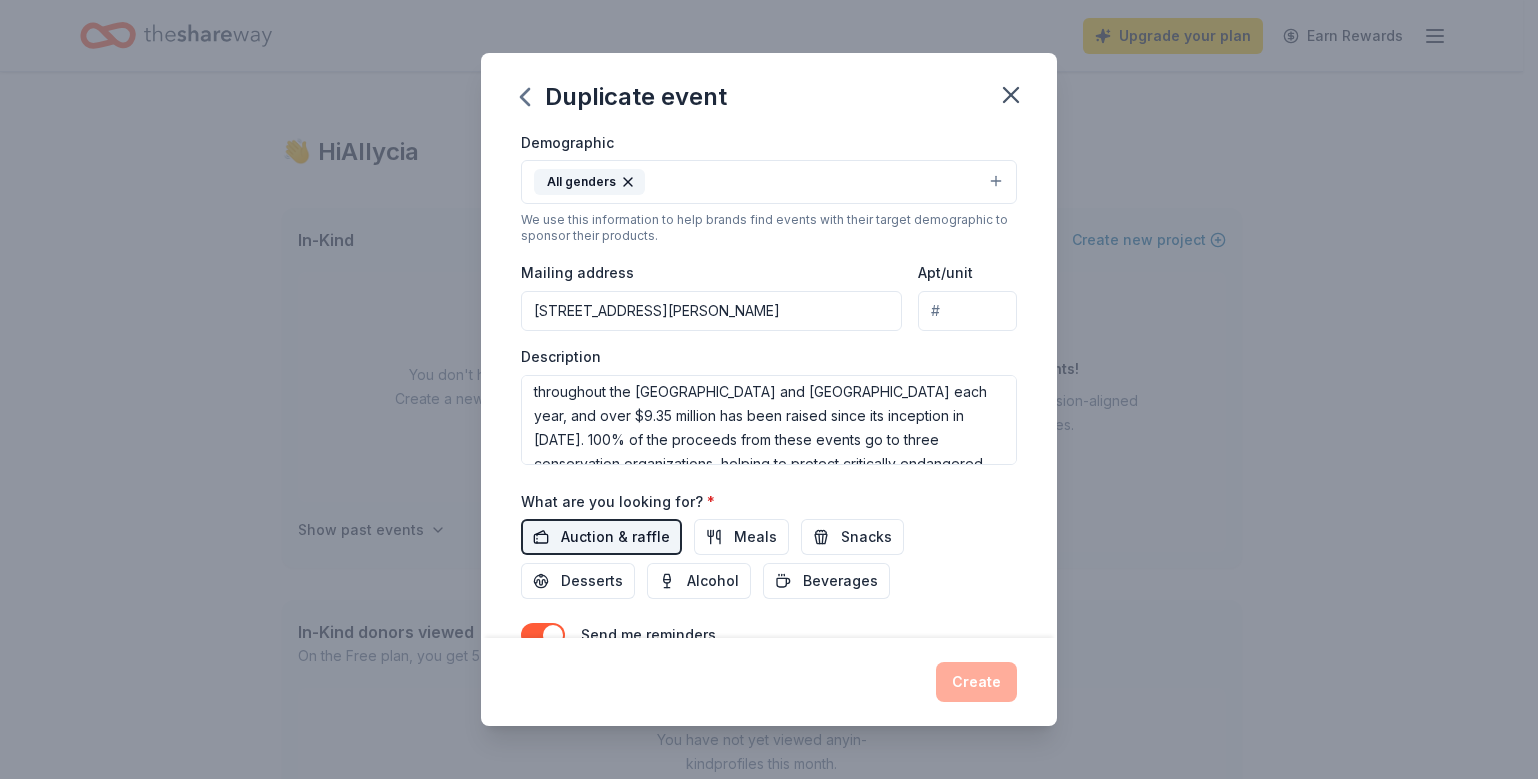 click on "Auction & raffle" at bounding box center [615, 537] 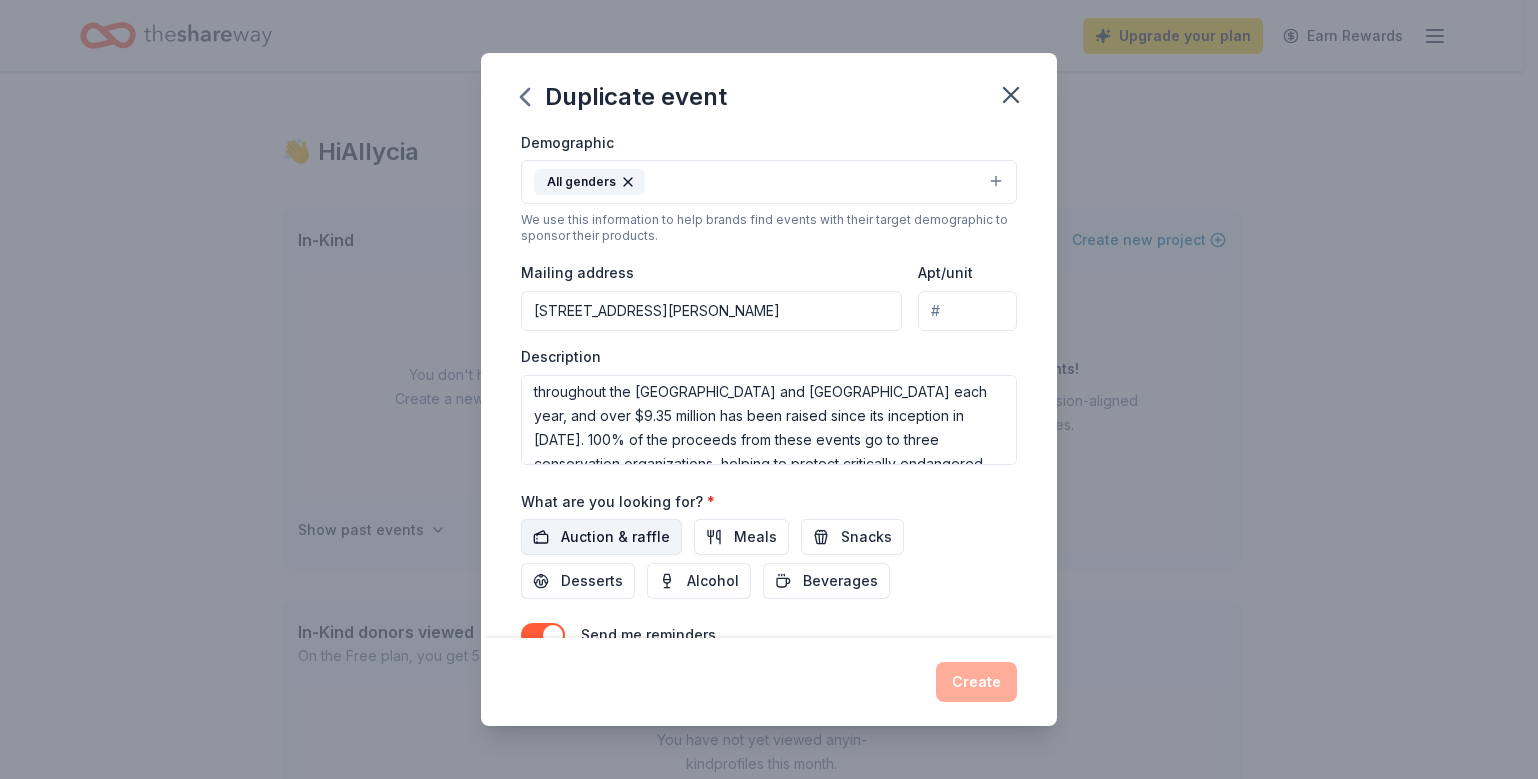 click on "Auction & raffle" at bounding box center (615, 537) 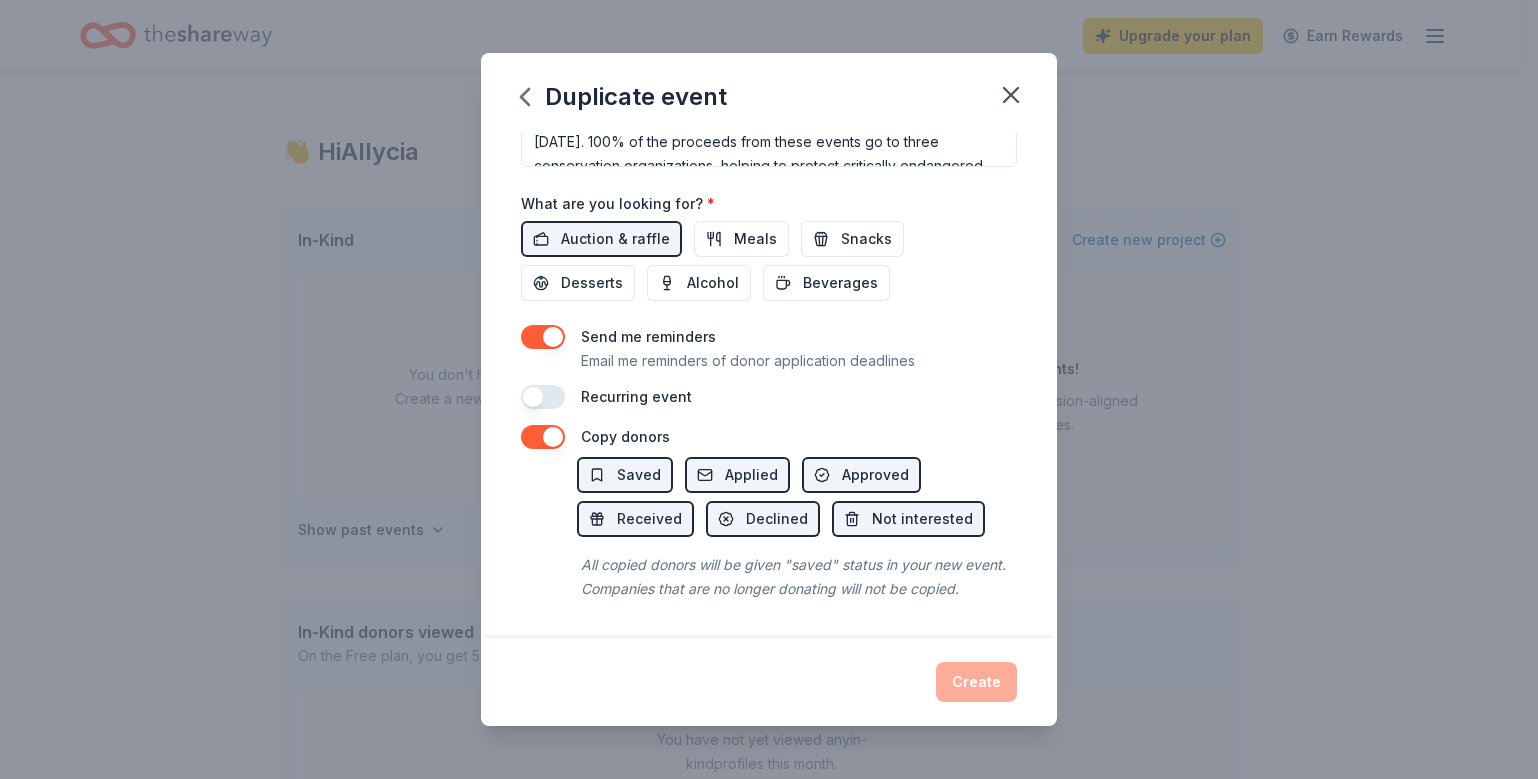 scroll, scrollTop: 675, scrollLeft: 0, axis: vertical 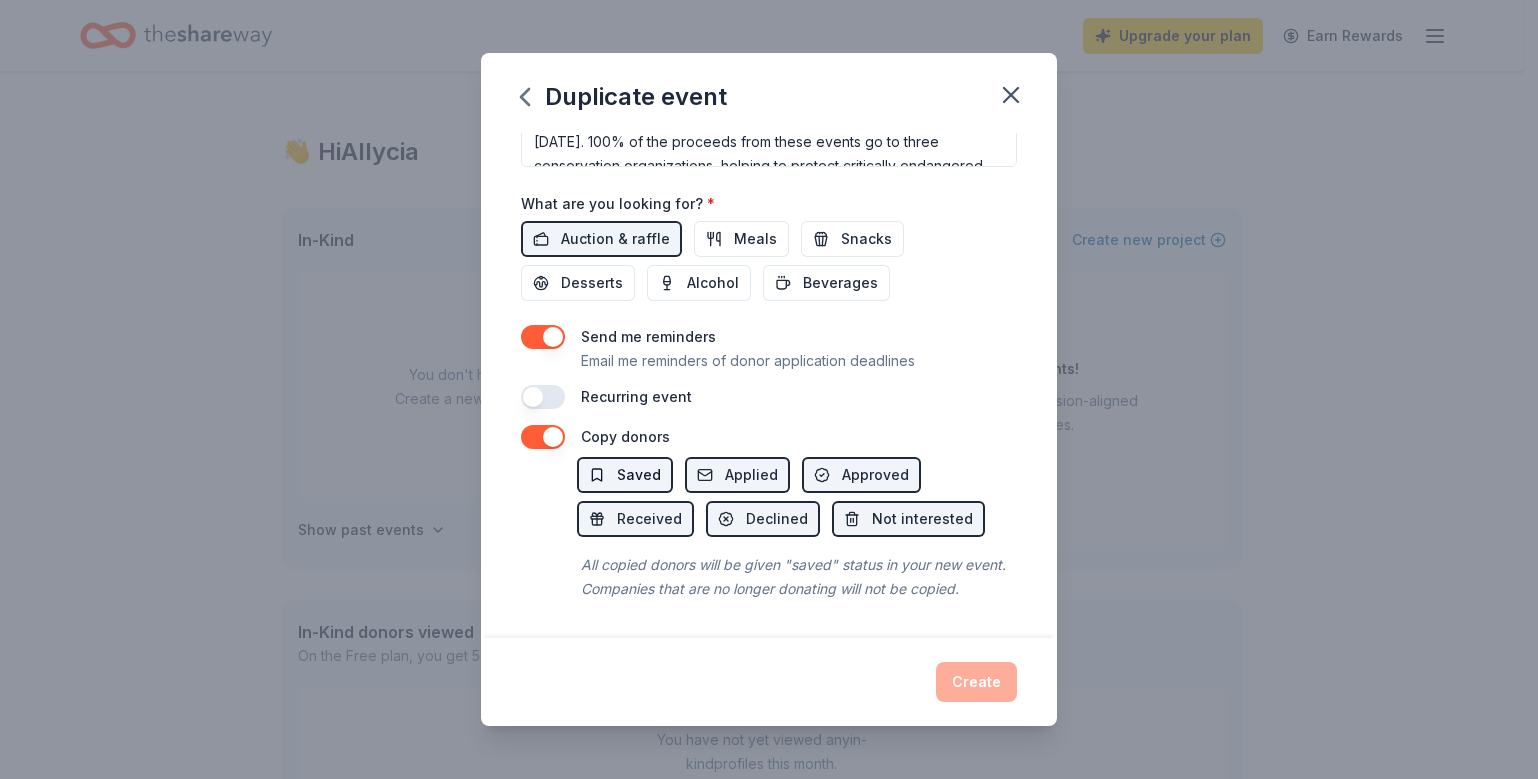 click on "Saved" at bounding box center [639, 475] 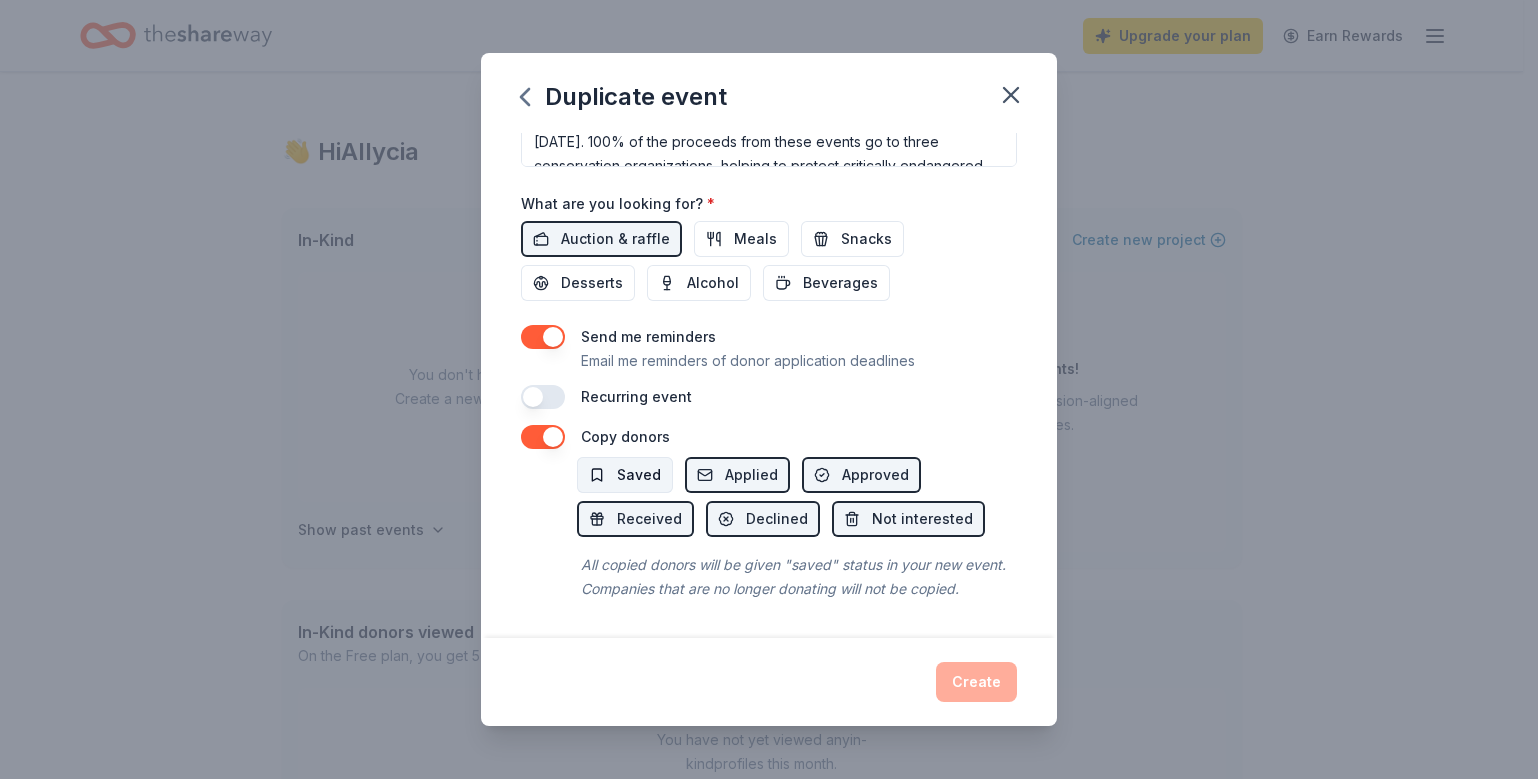 click on "Saved" at bounding box center [639, 475] 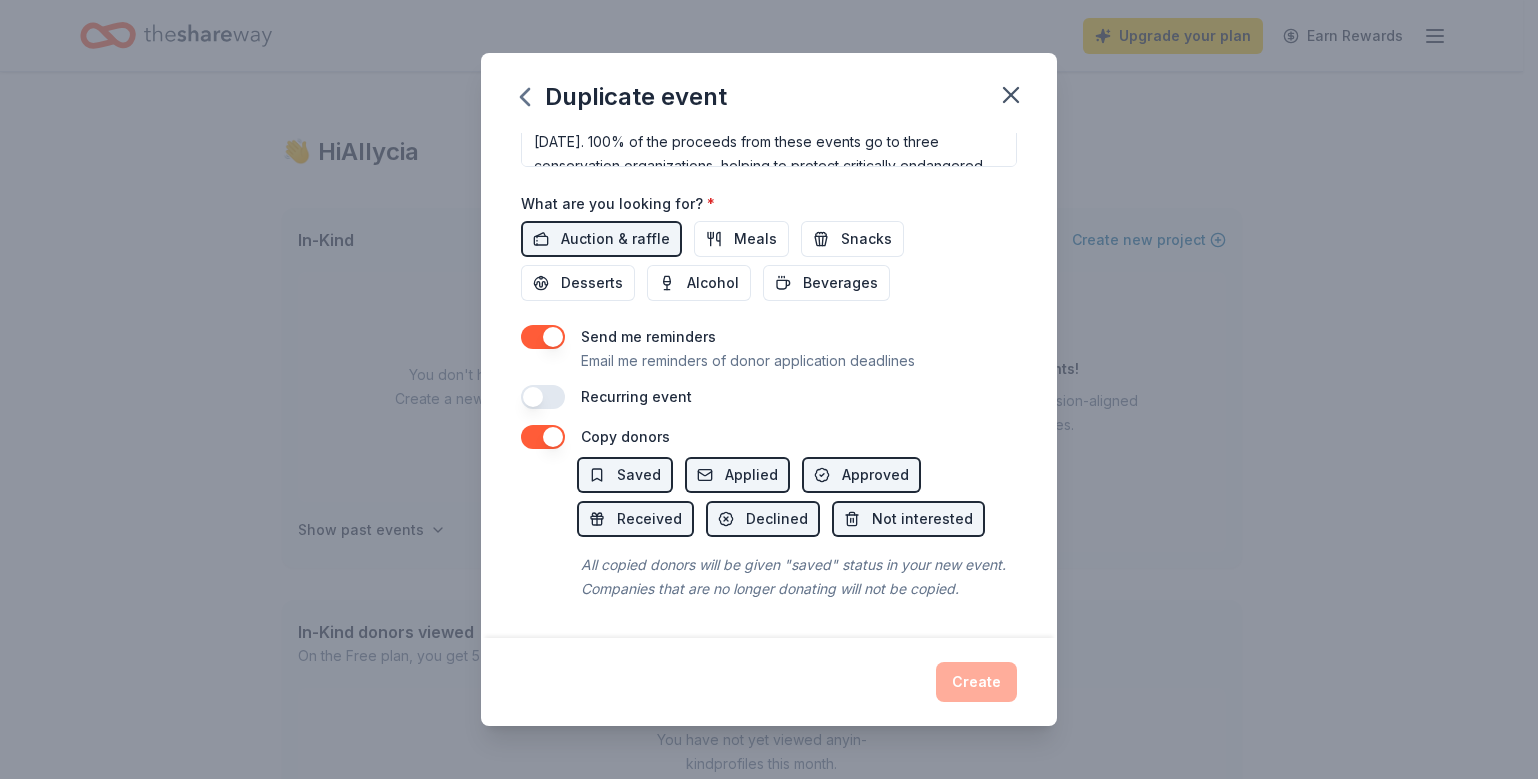 click on "Create" at bounding box center [769, 682] 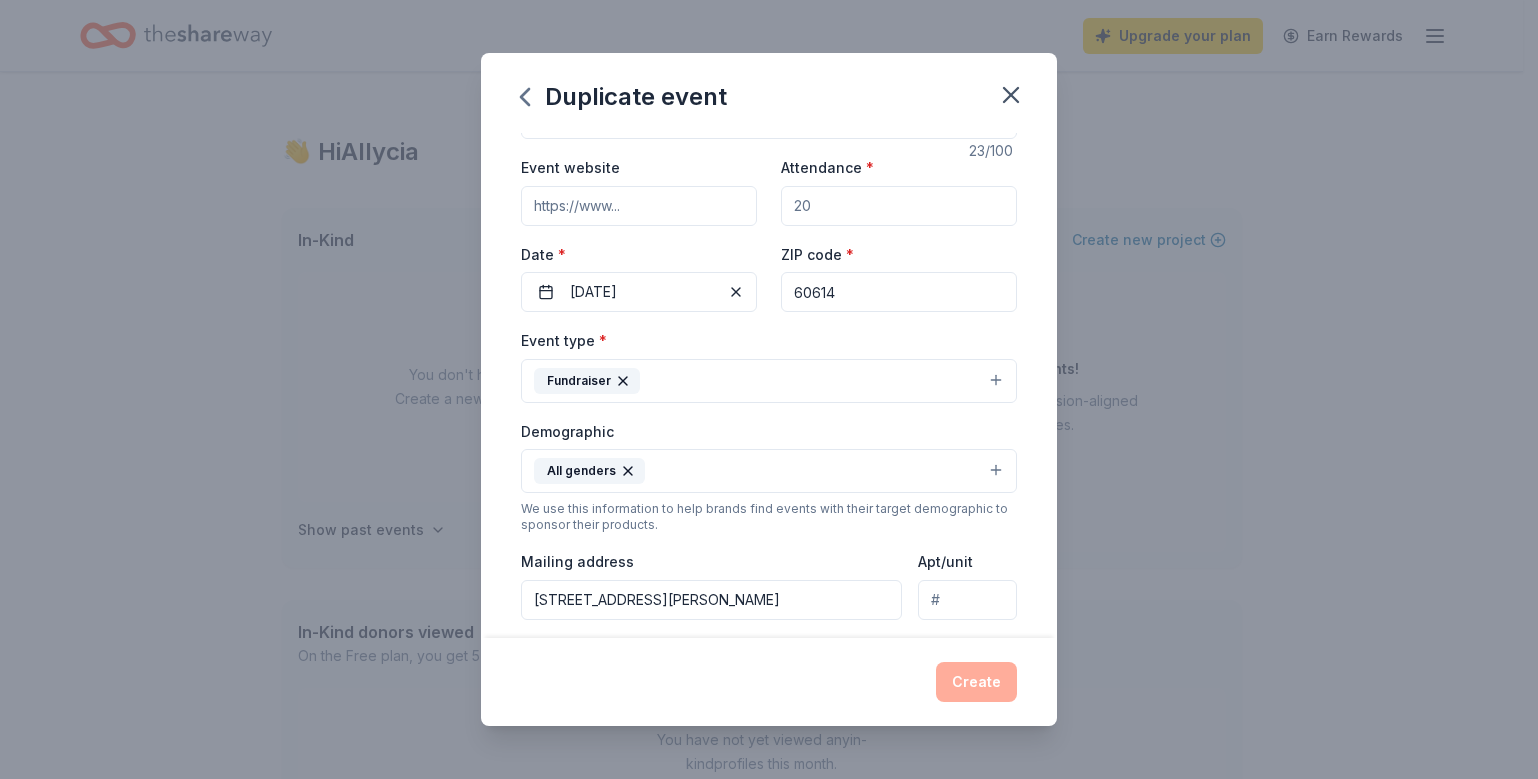 scroll, scrollTop: 0, scrollLeft: 0, axis: both 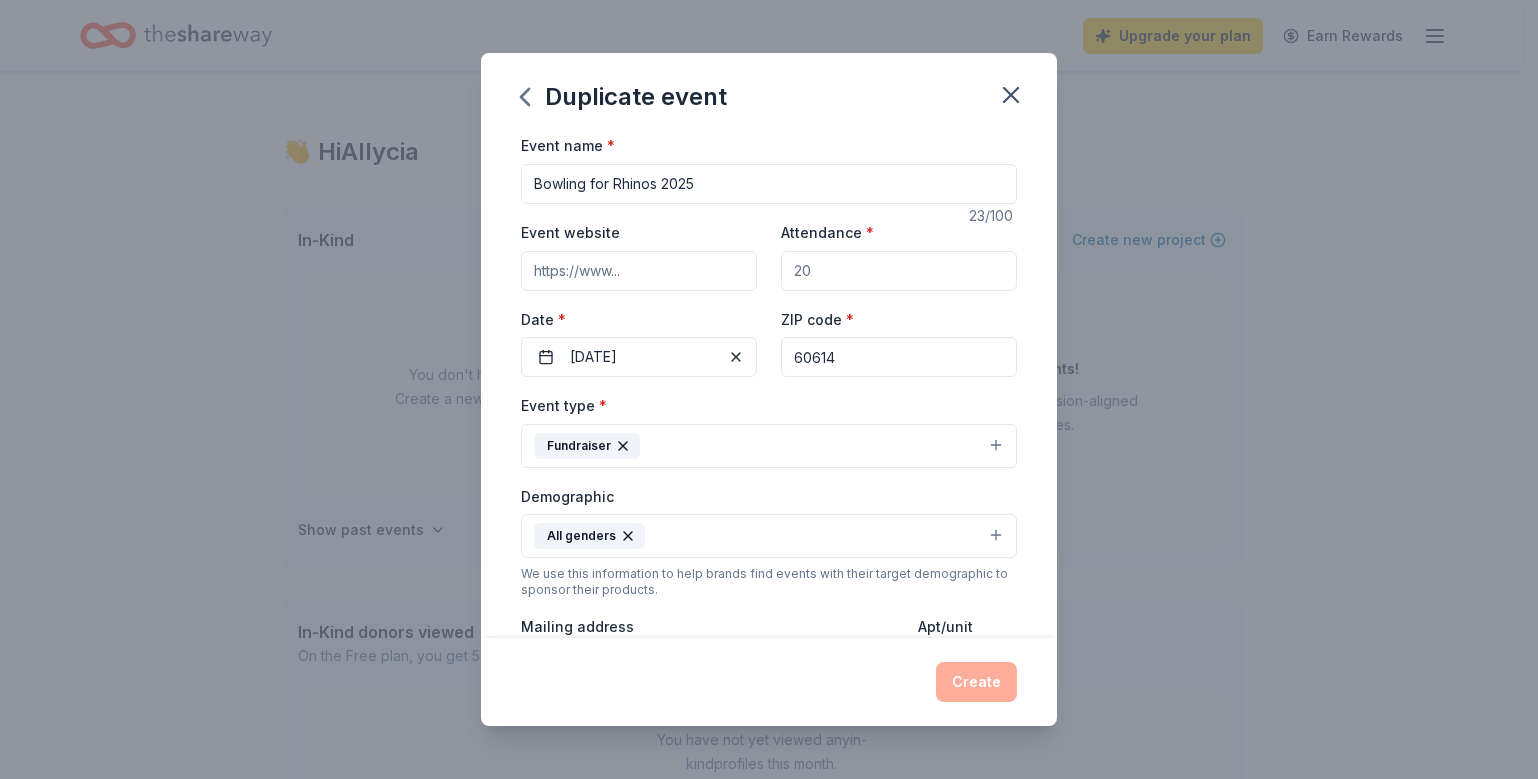 click on "Attendance *" at bounding box center [899, 271] 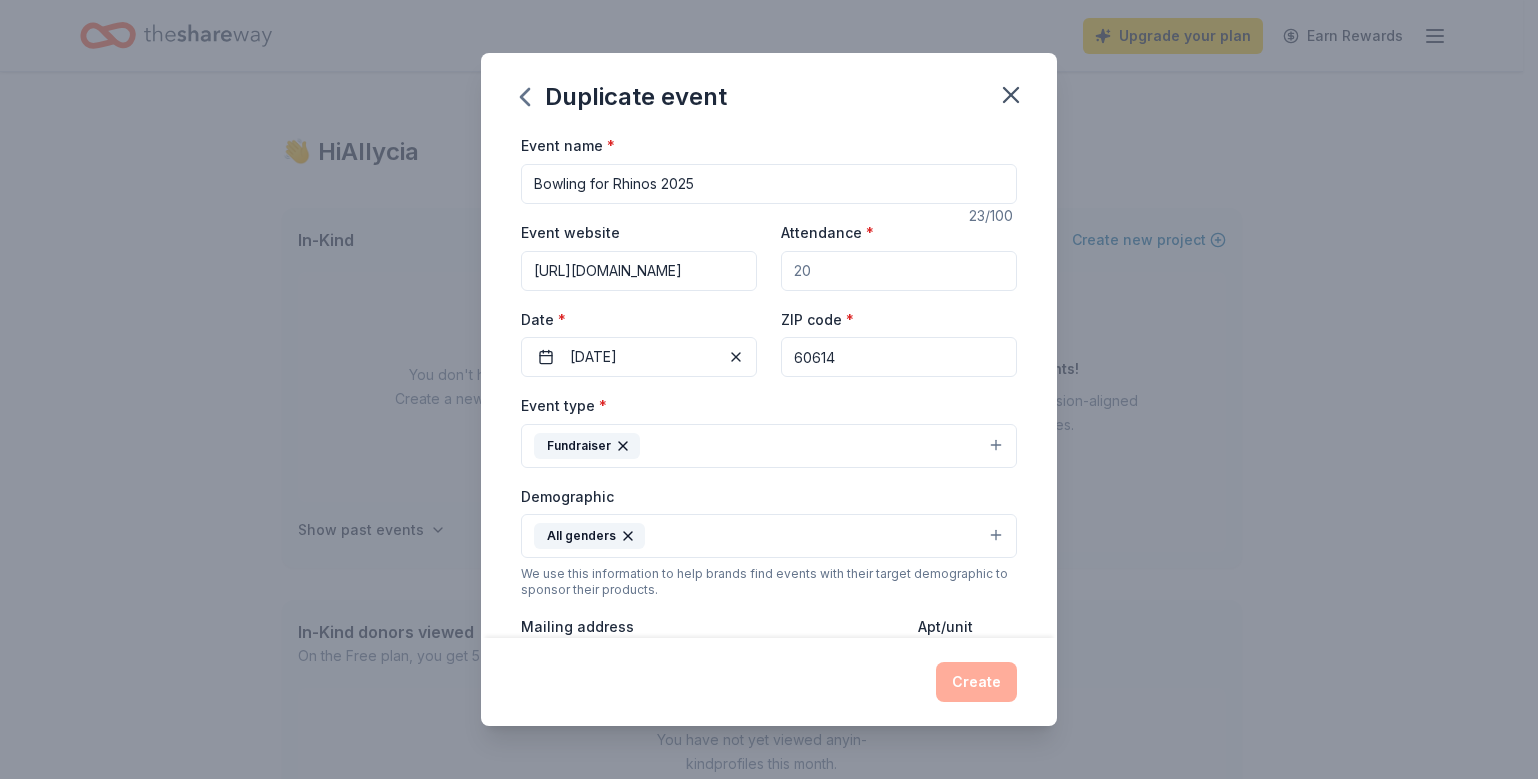 click on "Attendance *" at bounding box center [899, 271] 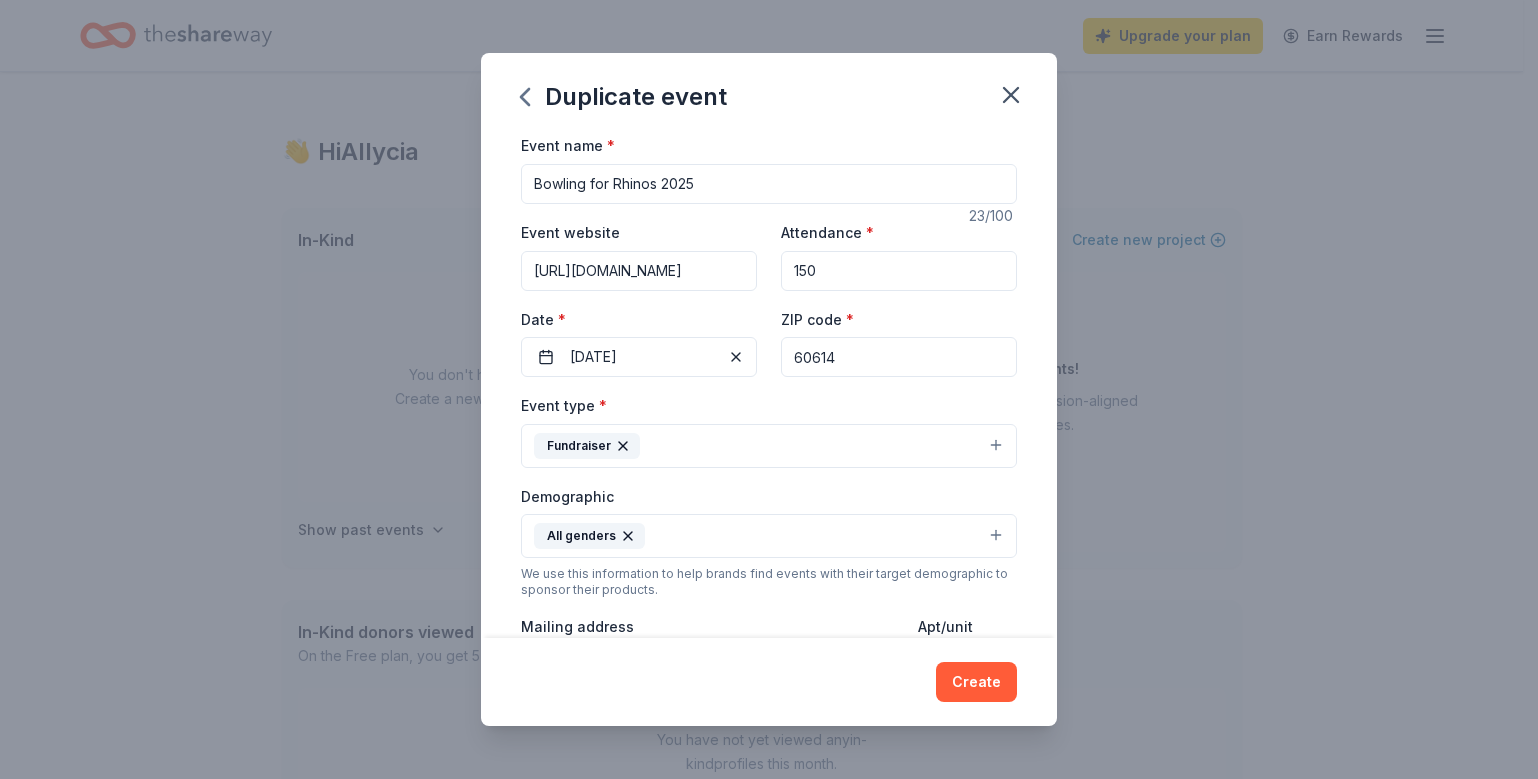type on "150" 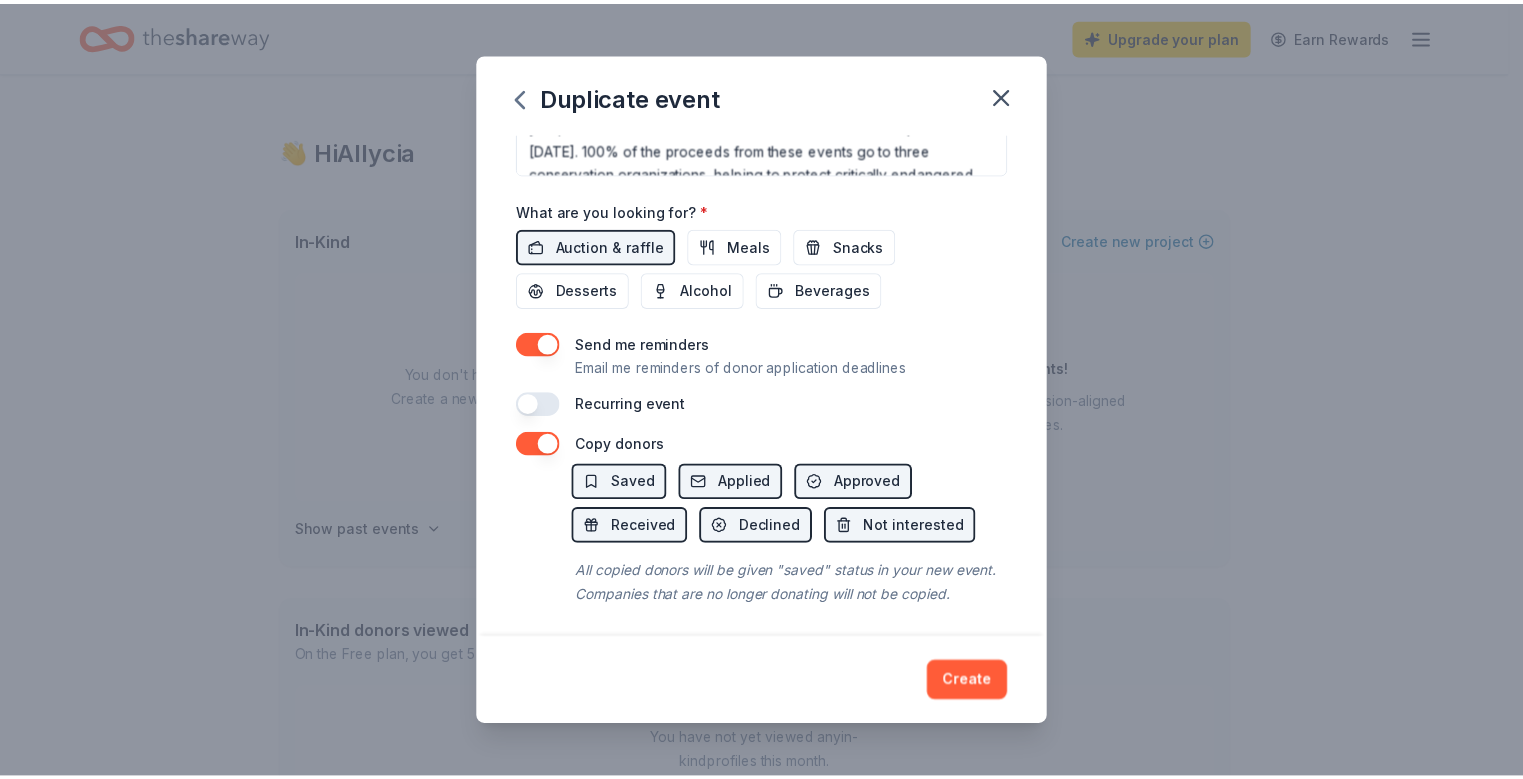 scroll, scrollTop: 675, scrollLeft: 0, axis: vertical 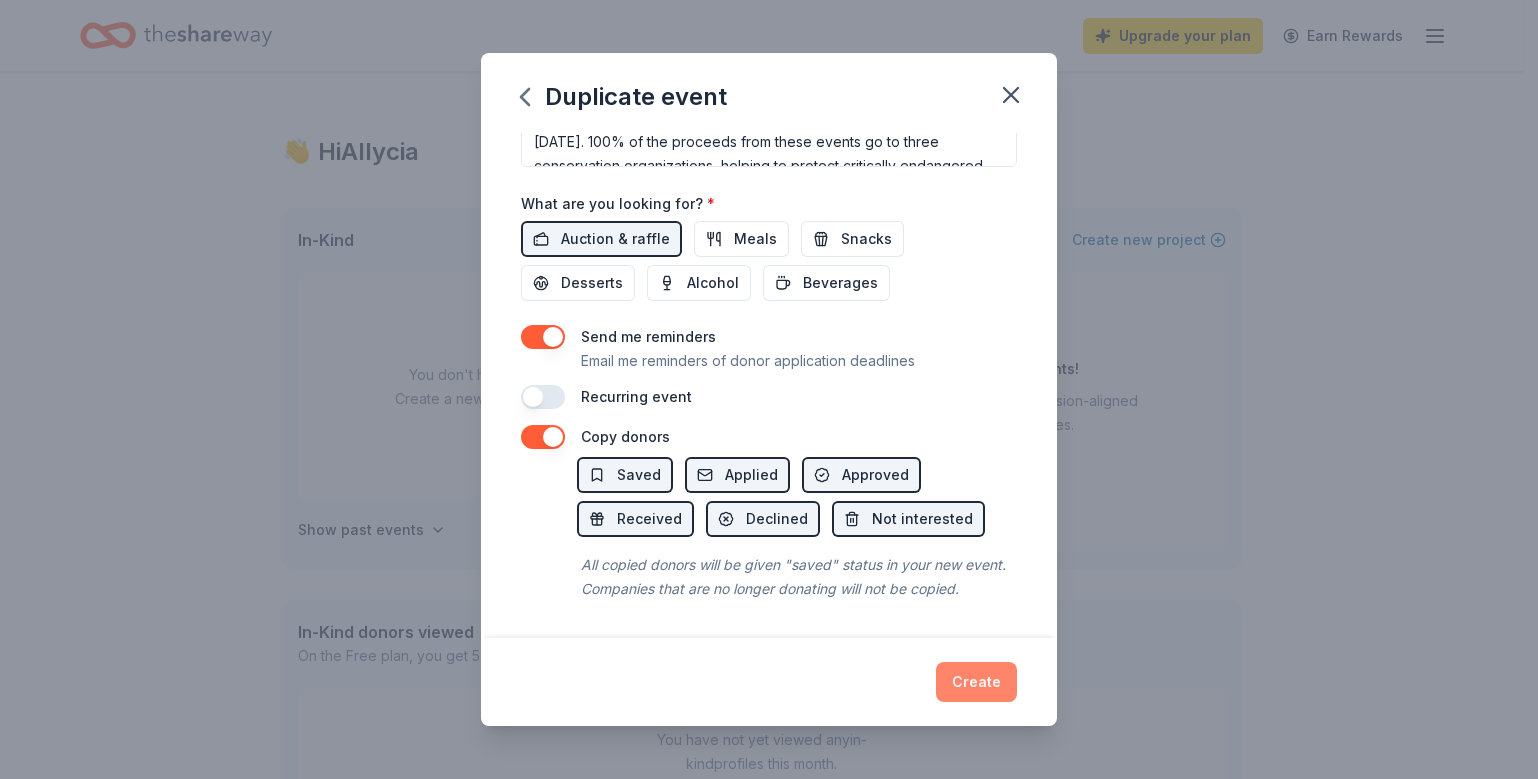 click on "Create" at bounding box center [976, 682] 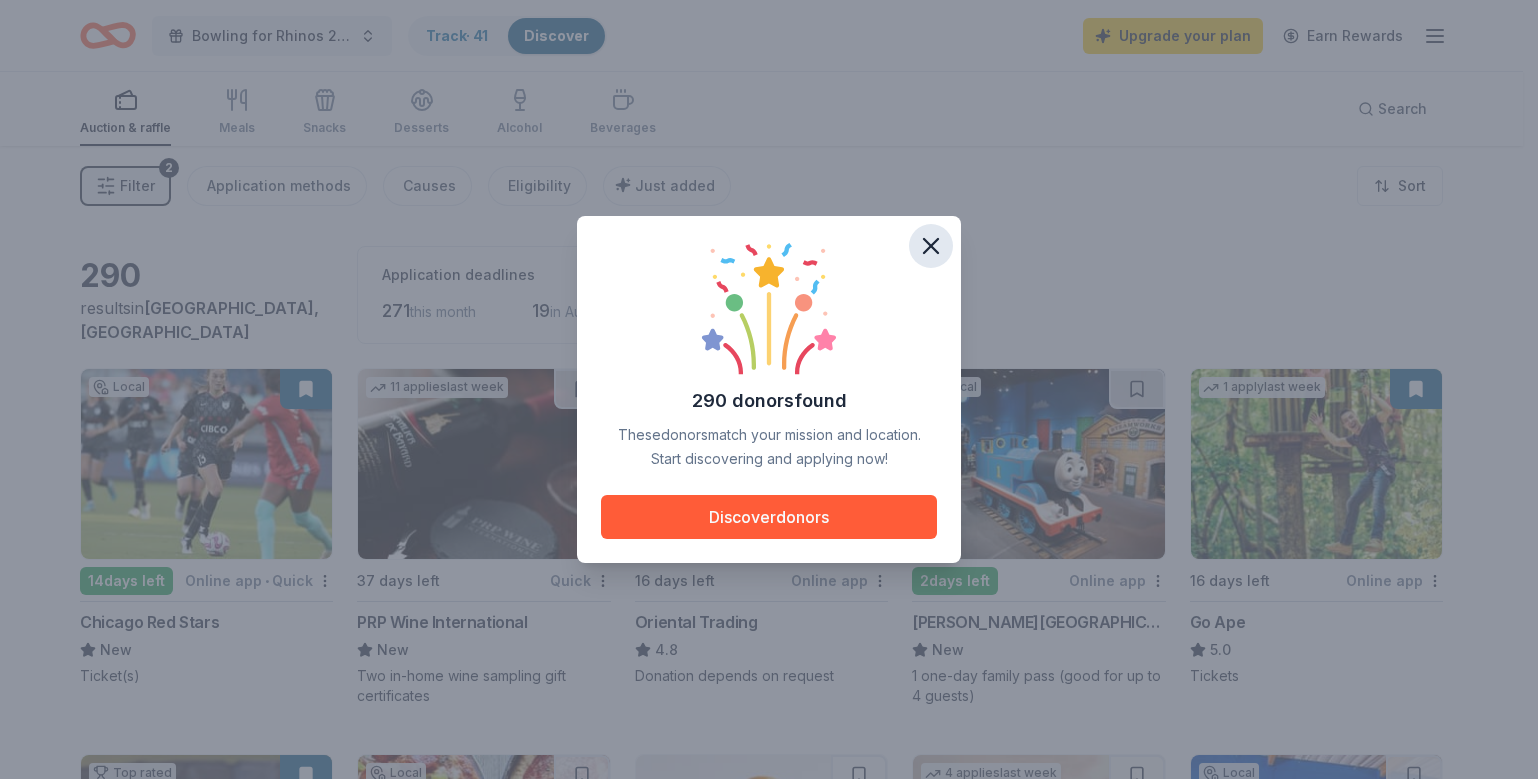 click 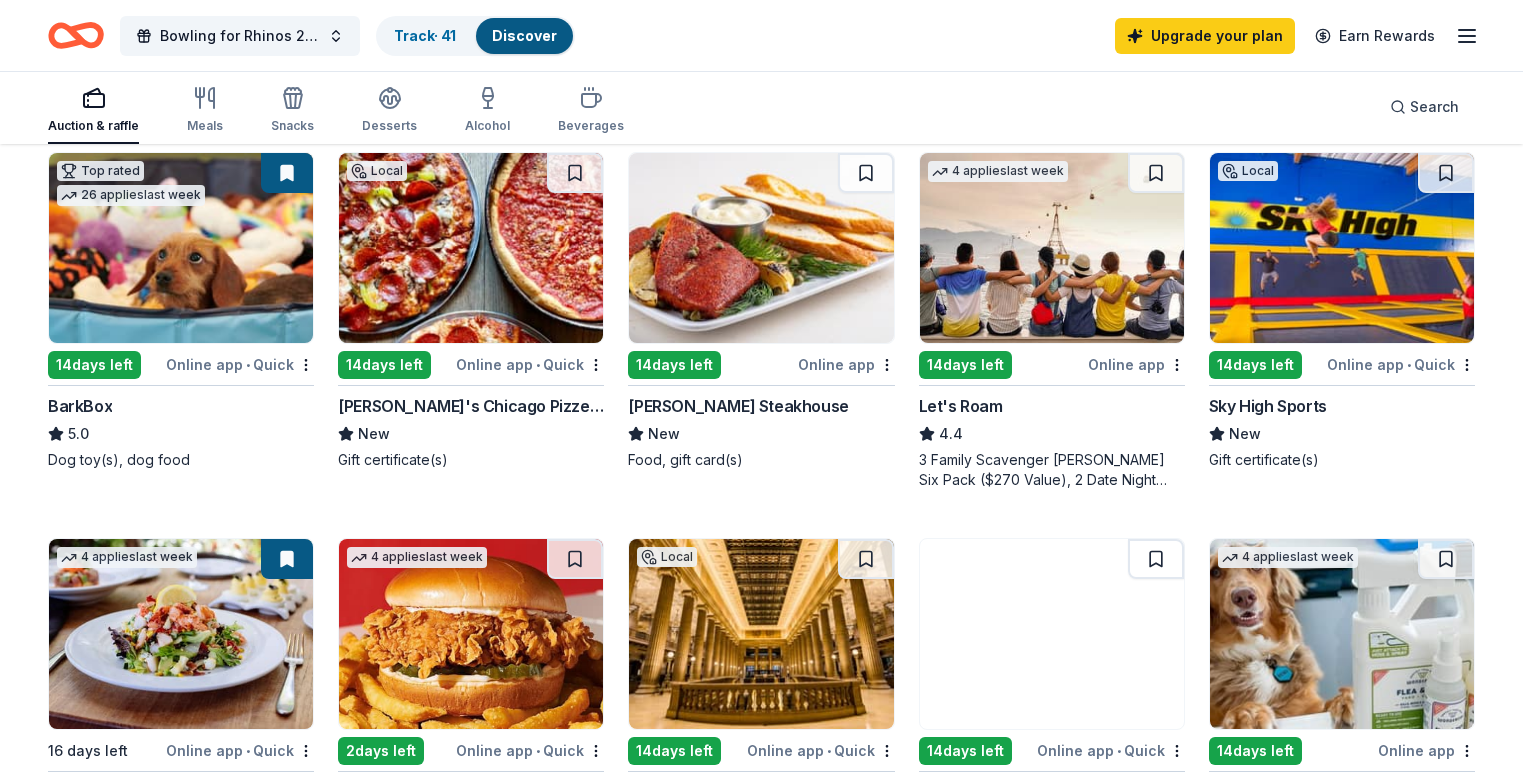 scroll, scrollTop: 610, scrollLeft: 0, axis: vertical 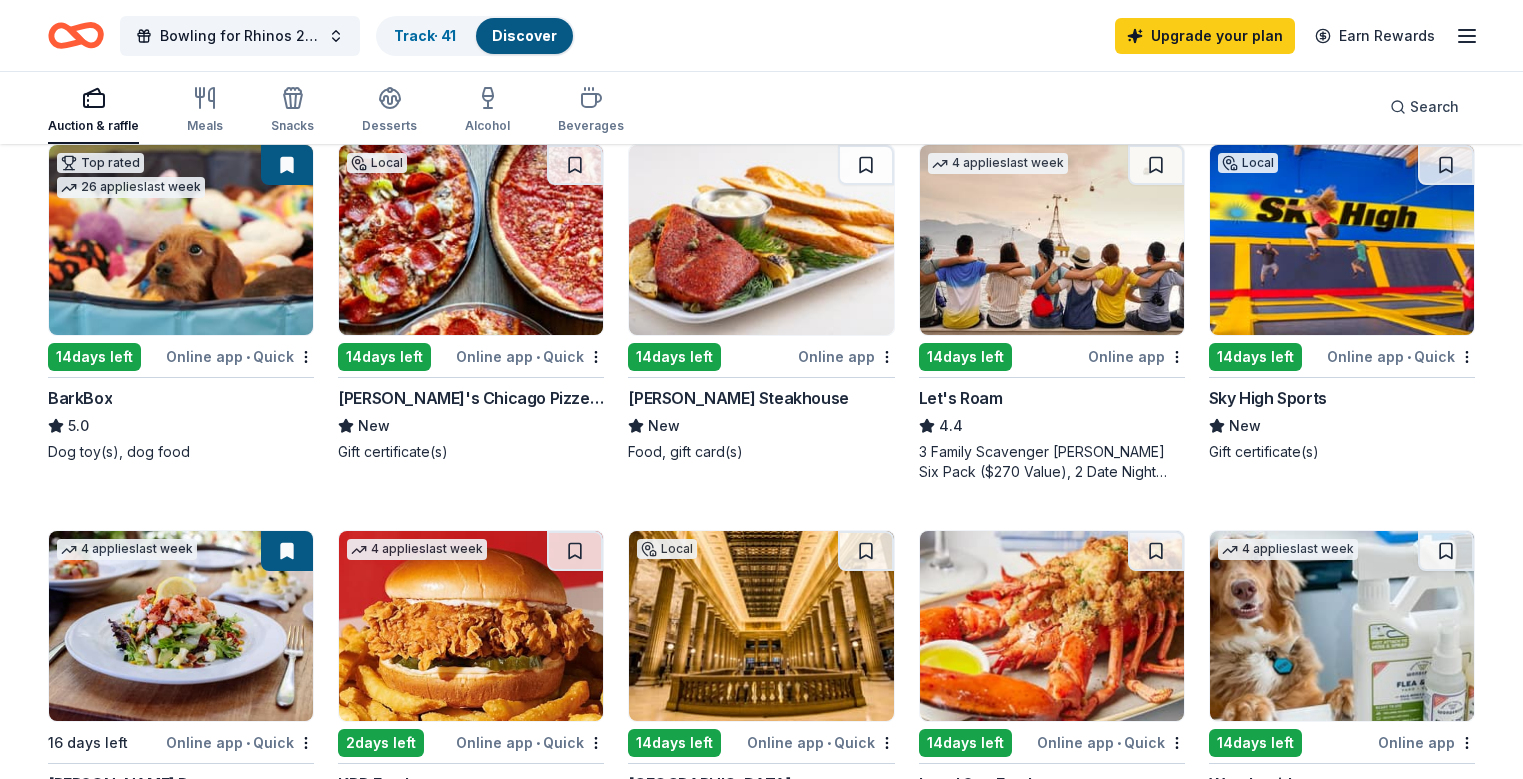 click at bounding box center (471, 240) 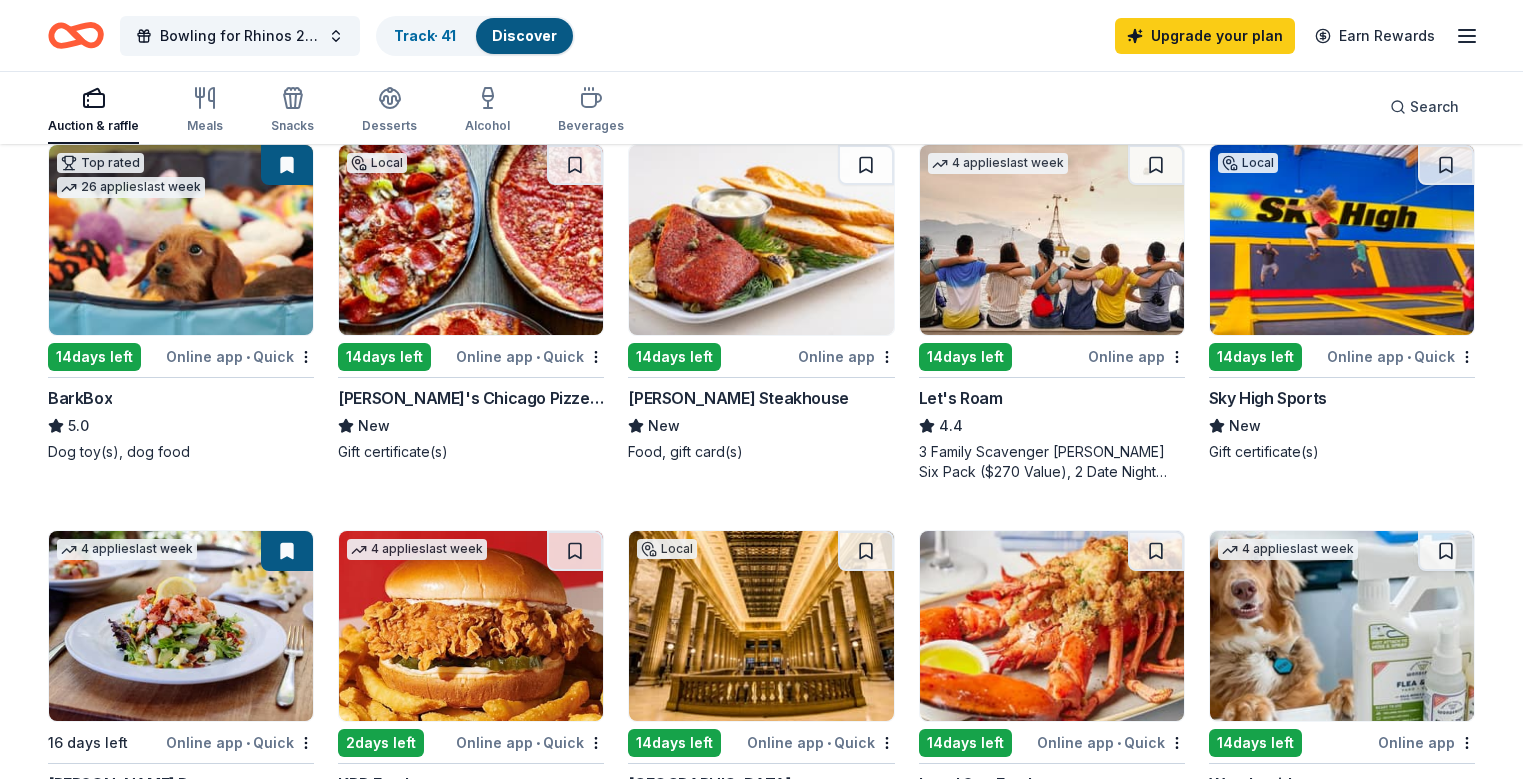 click at bounding box center [761, 240] 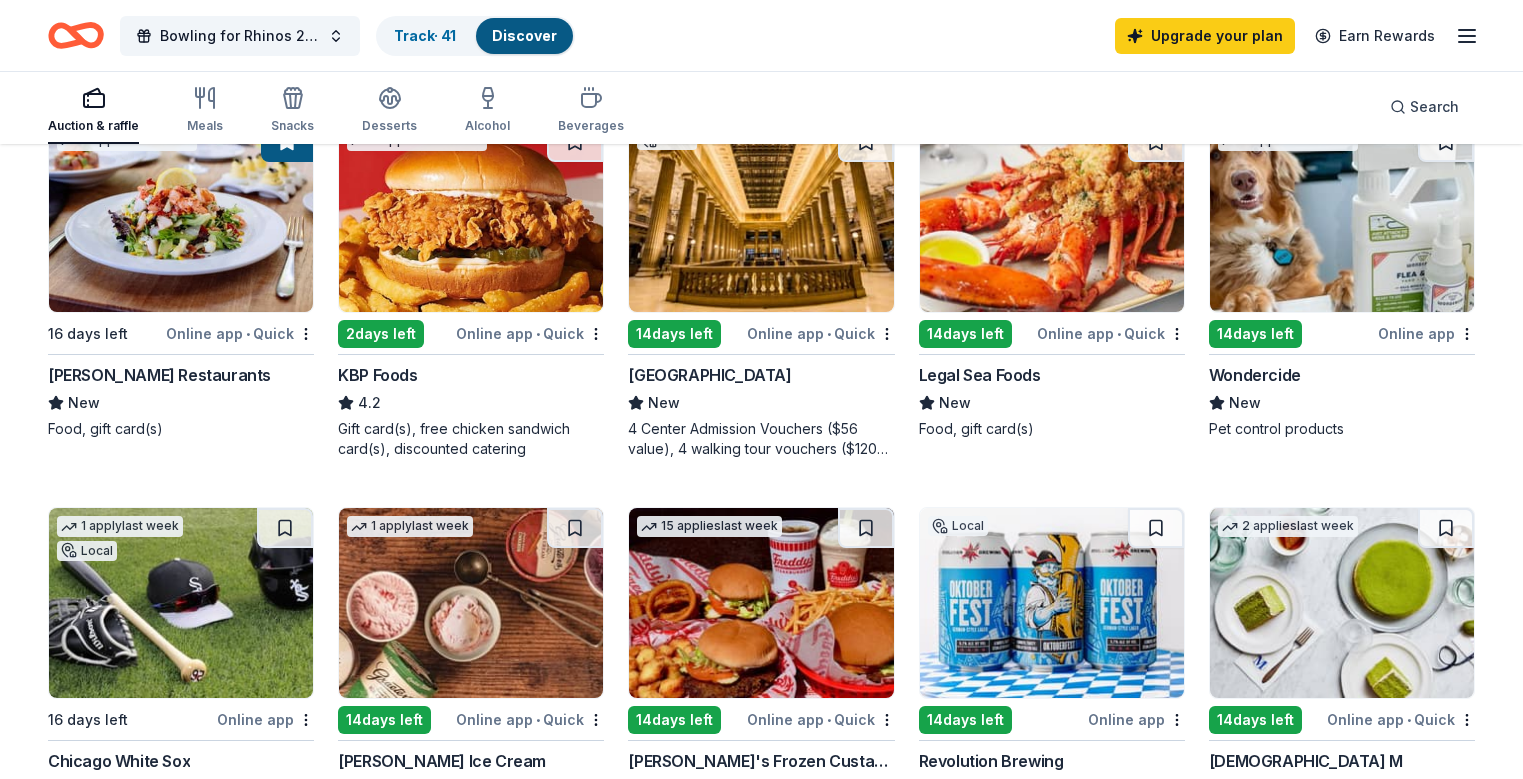 scroll, scrollTop: 1022, scrollLeft: 0, axis: vertical 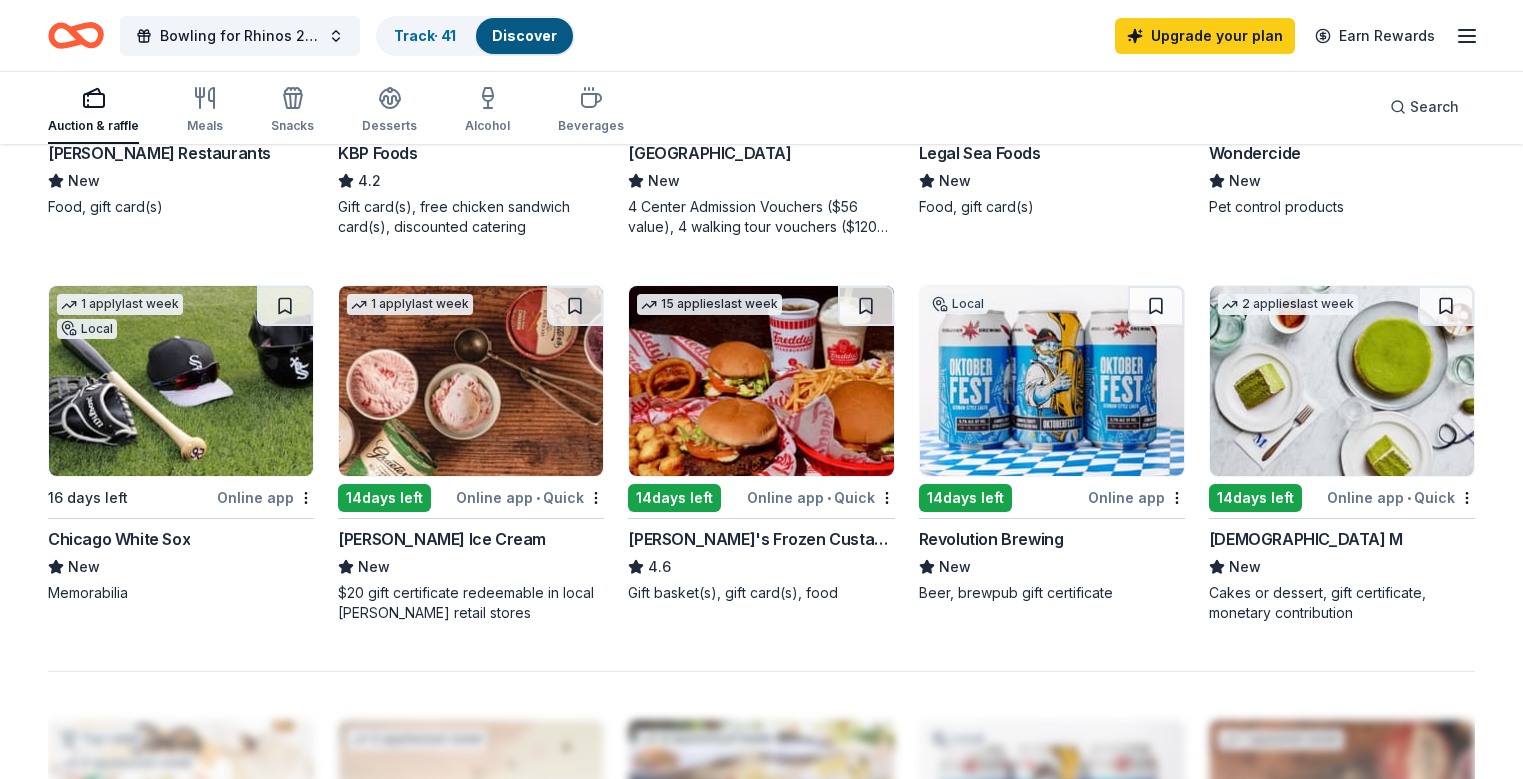 click at bounding box center [471, 381] 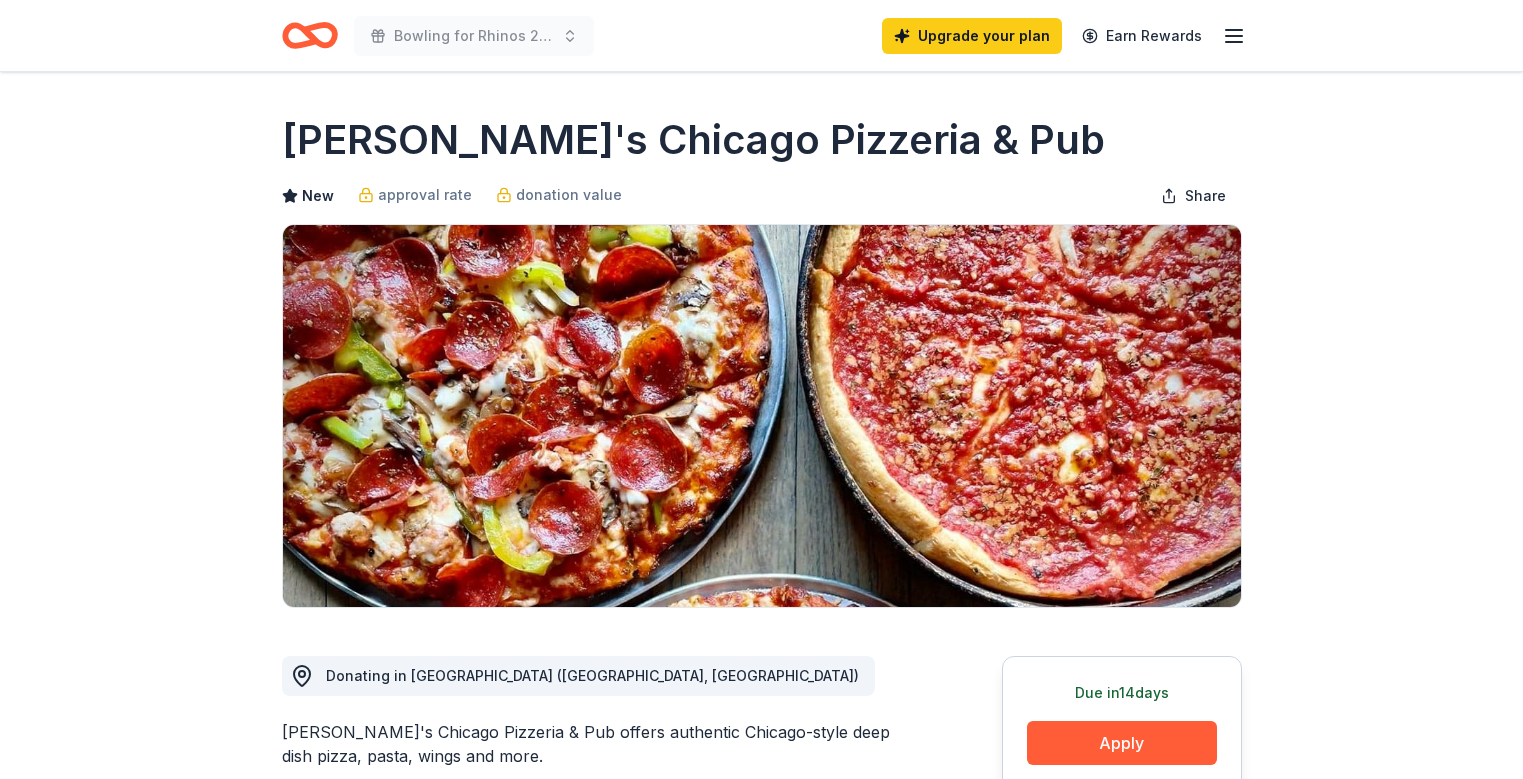 scroll, scrollTop: 0, scrollLeft: 0, axis: both 